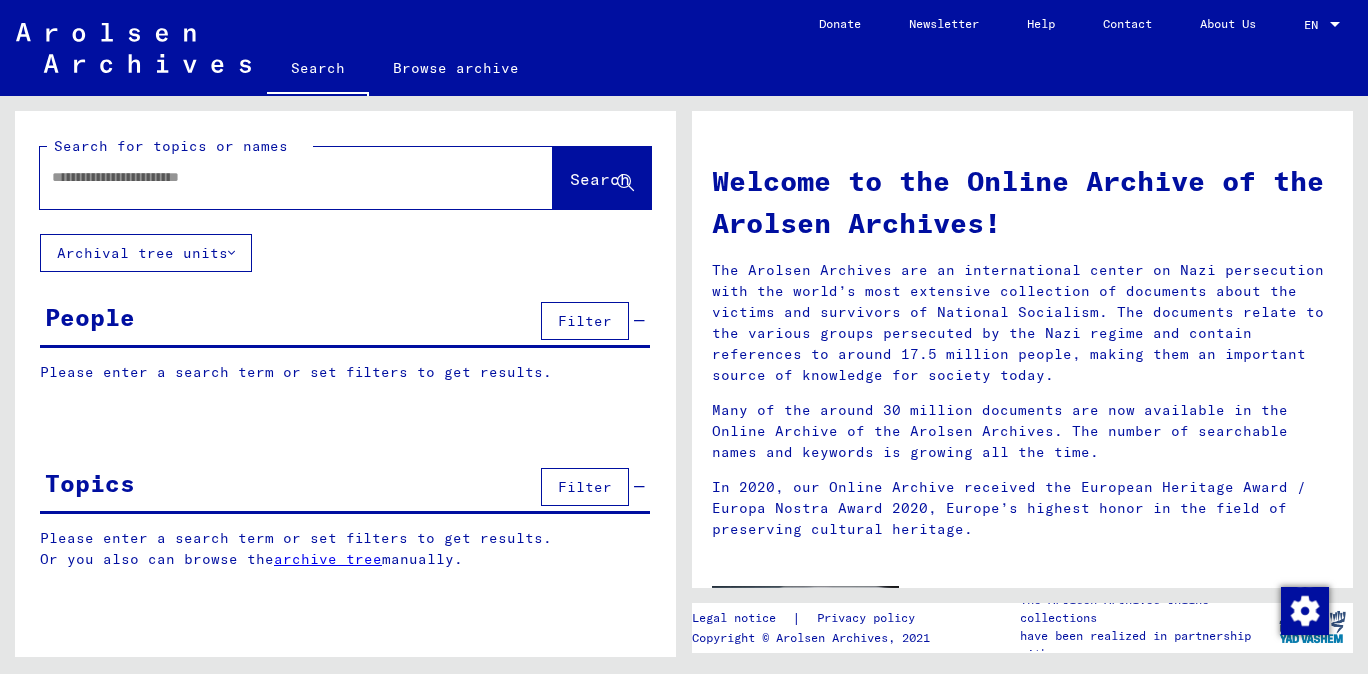 scroll, scrollTop: 0, scrollLeft: 0, axis: both 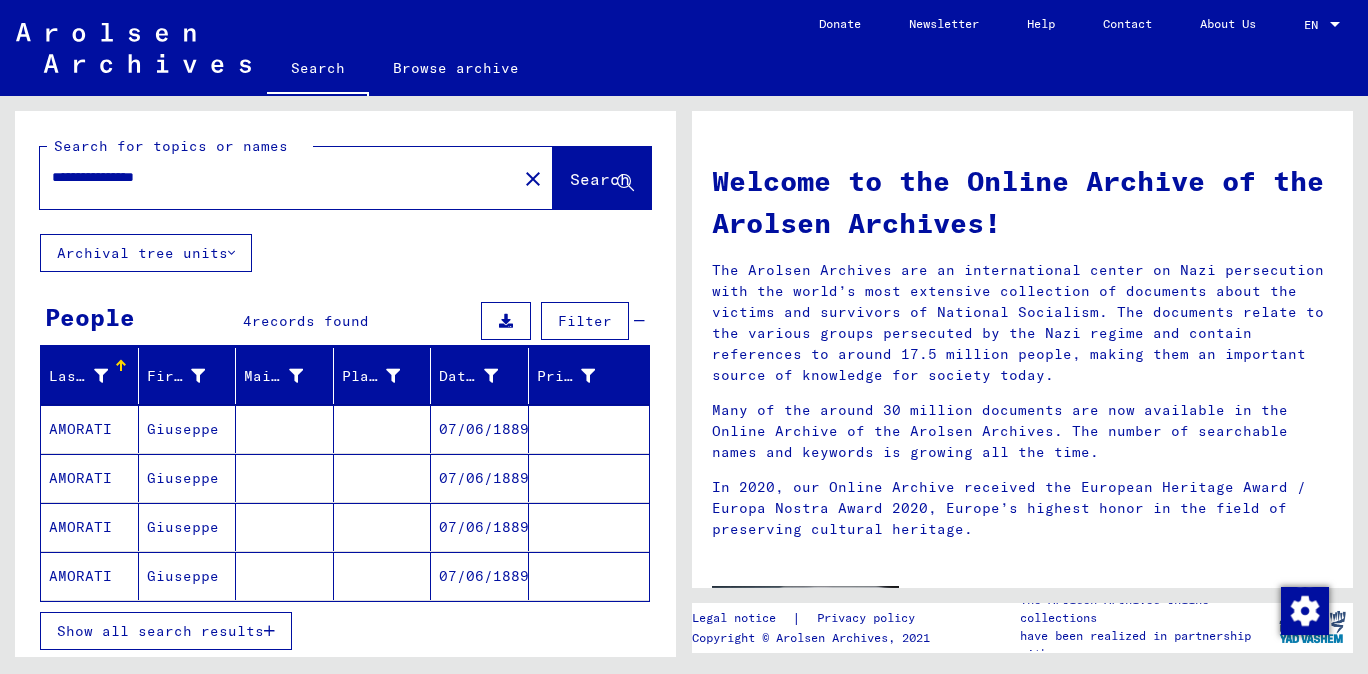 click on "AMORATI" at bounding box center (90, 478) 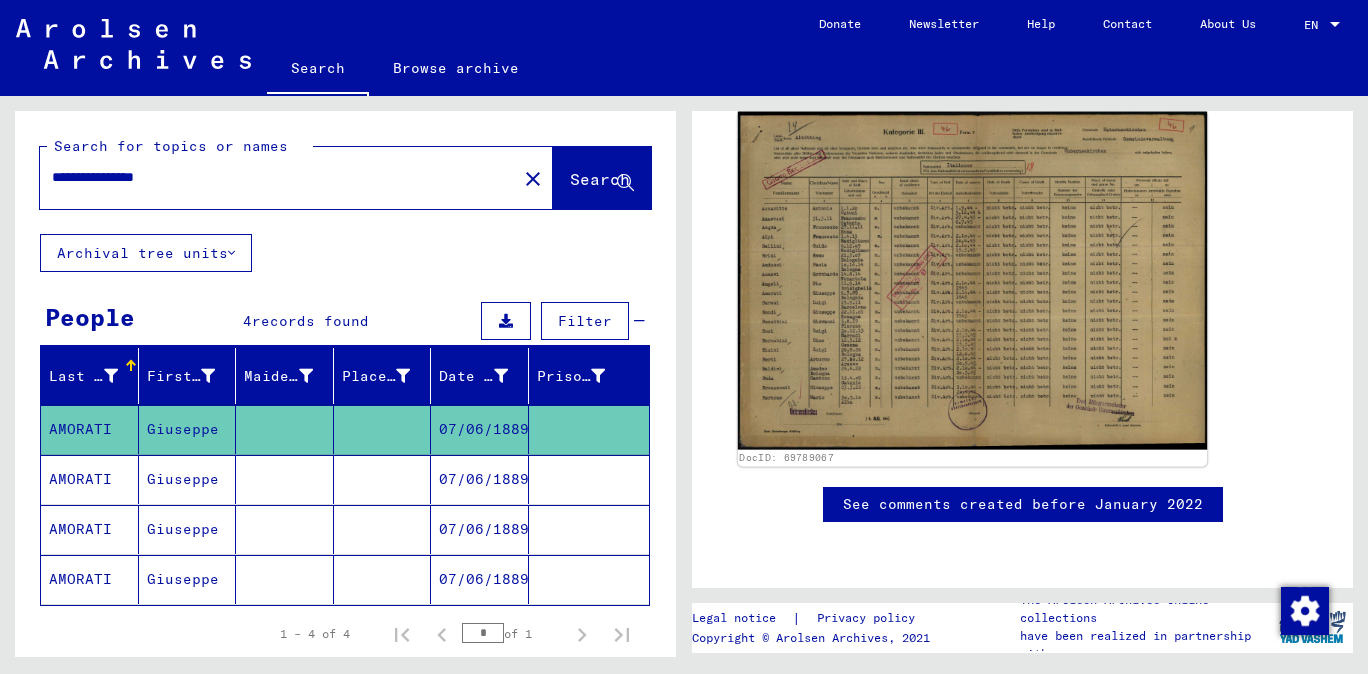 click 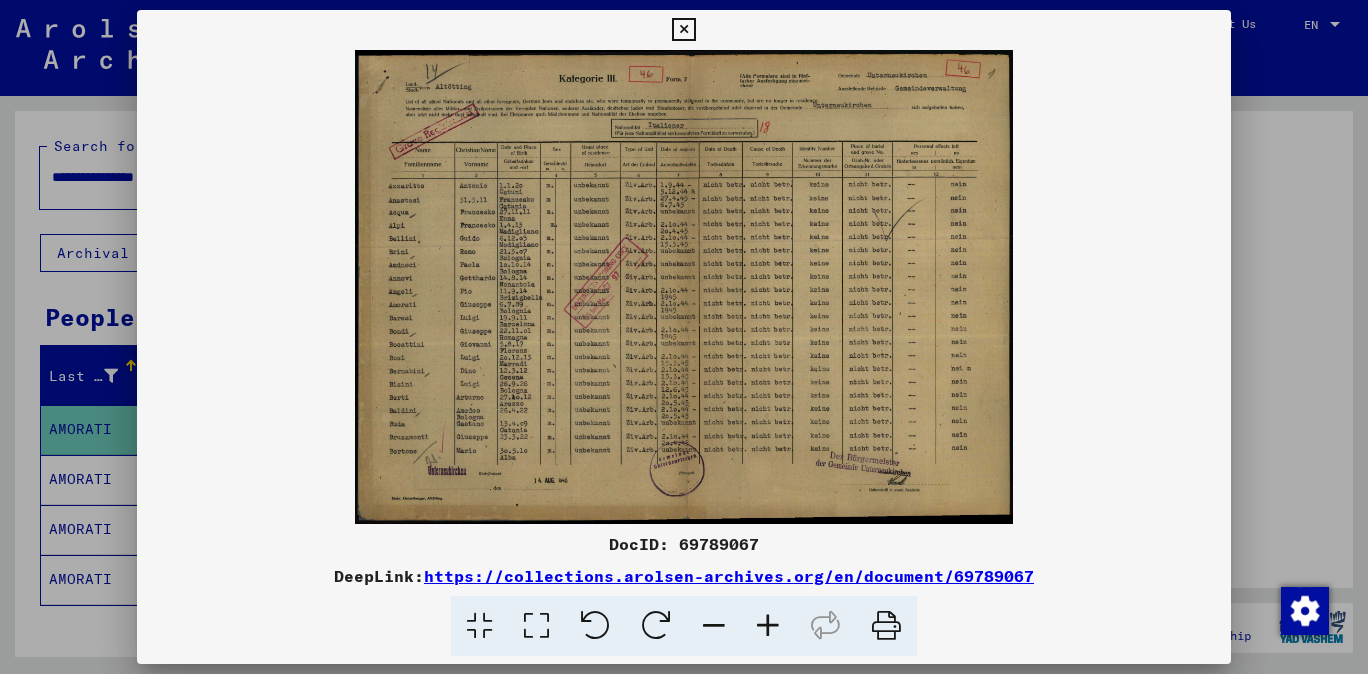 scroll, scrollTop: 401, scrollLeft: 0, axis: vertical 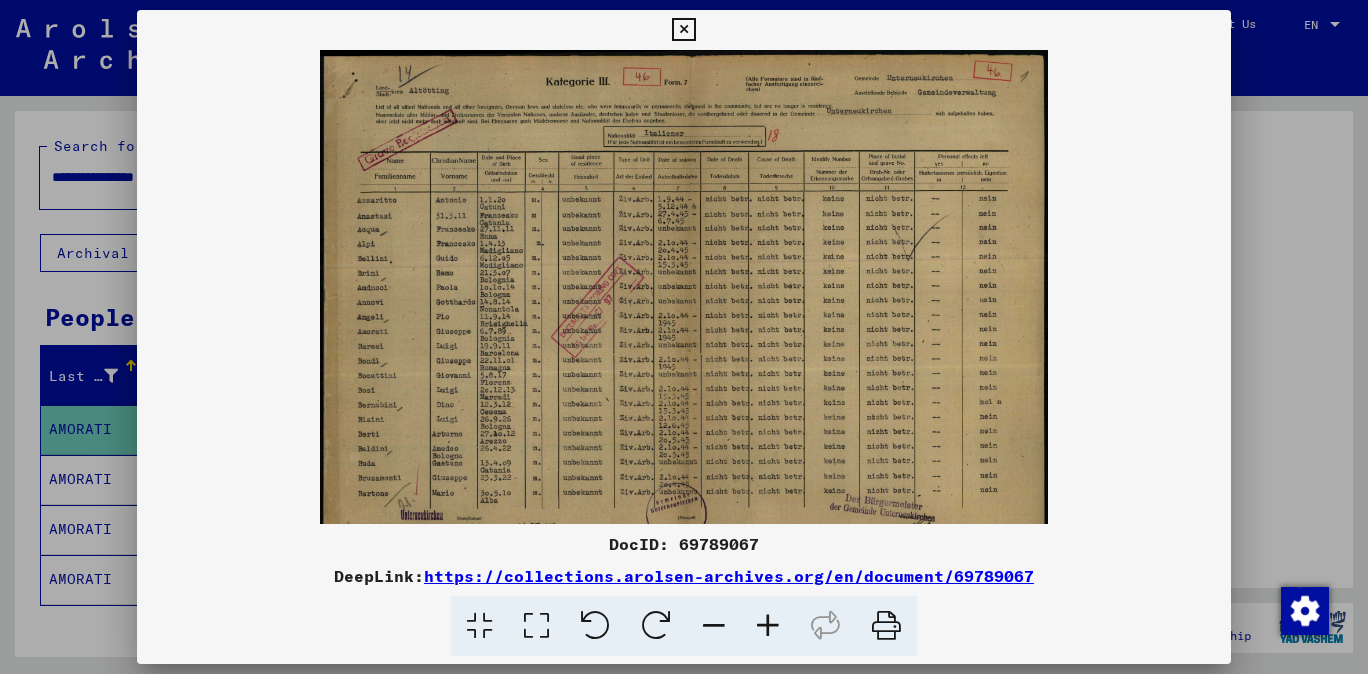 click at bounding box center (768, 626) 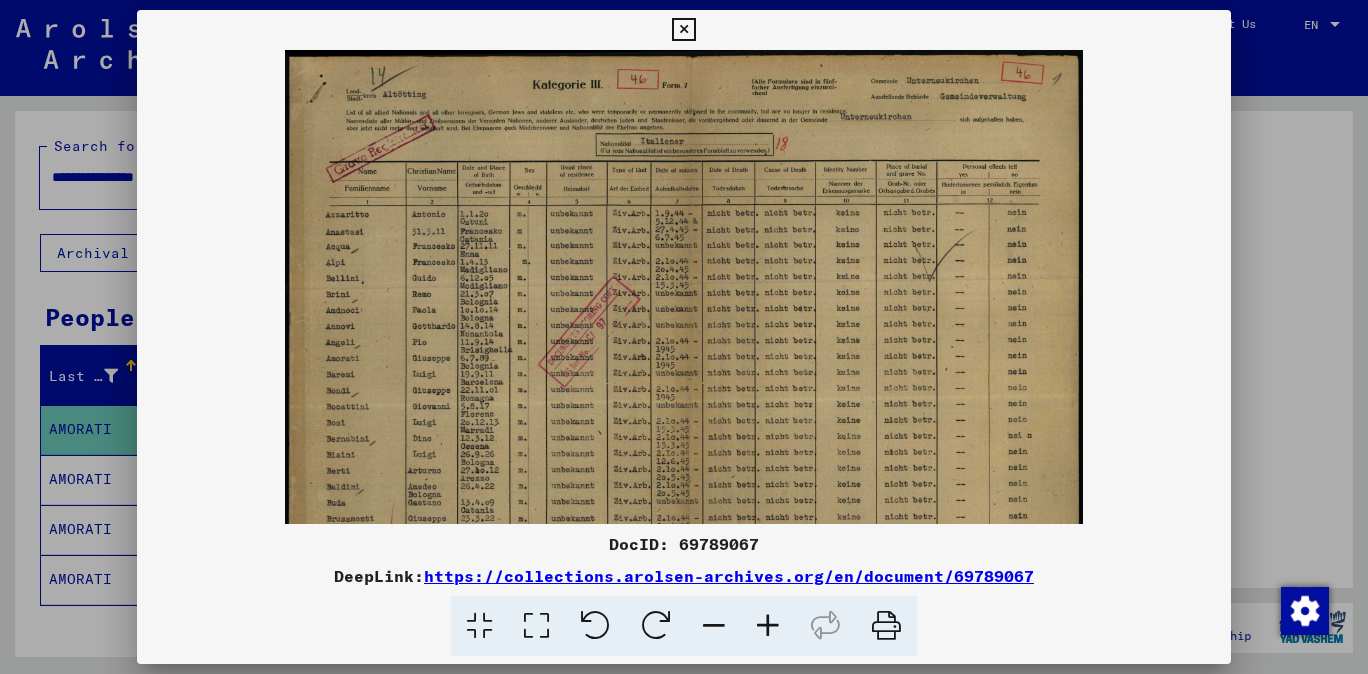 click at bounding box center (768, 626) 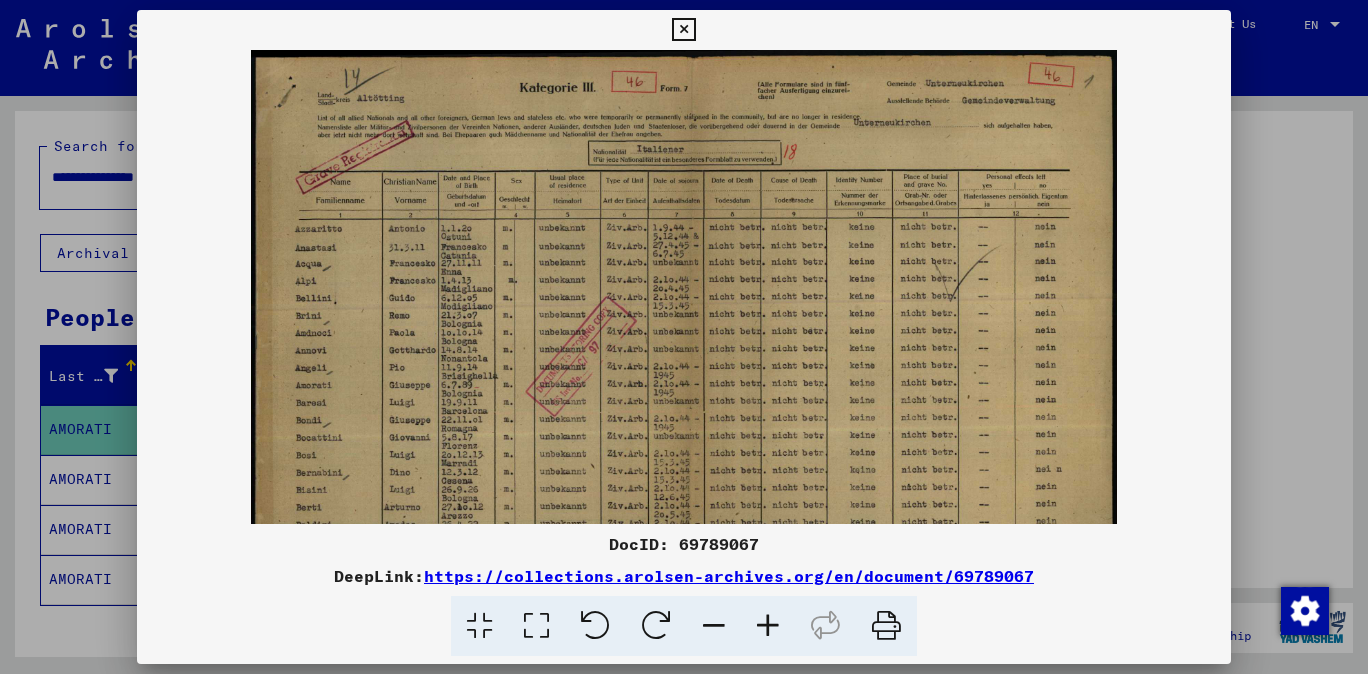 click at bounding box center (768, 626) 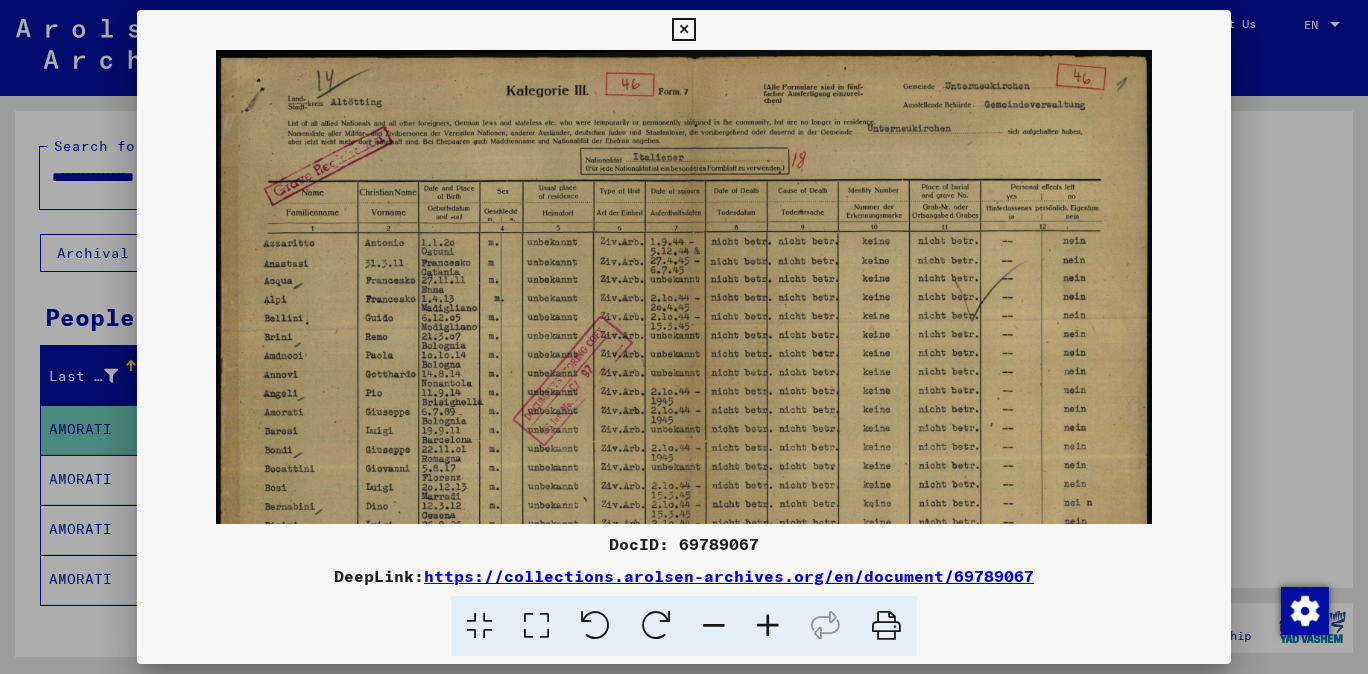 click at bounding box center [768, 626] 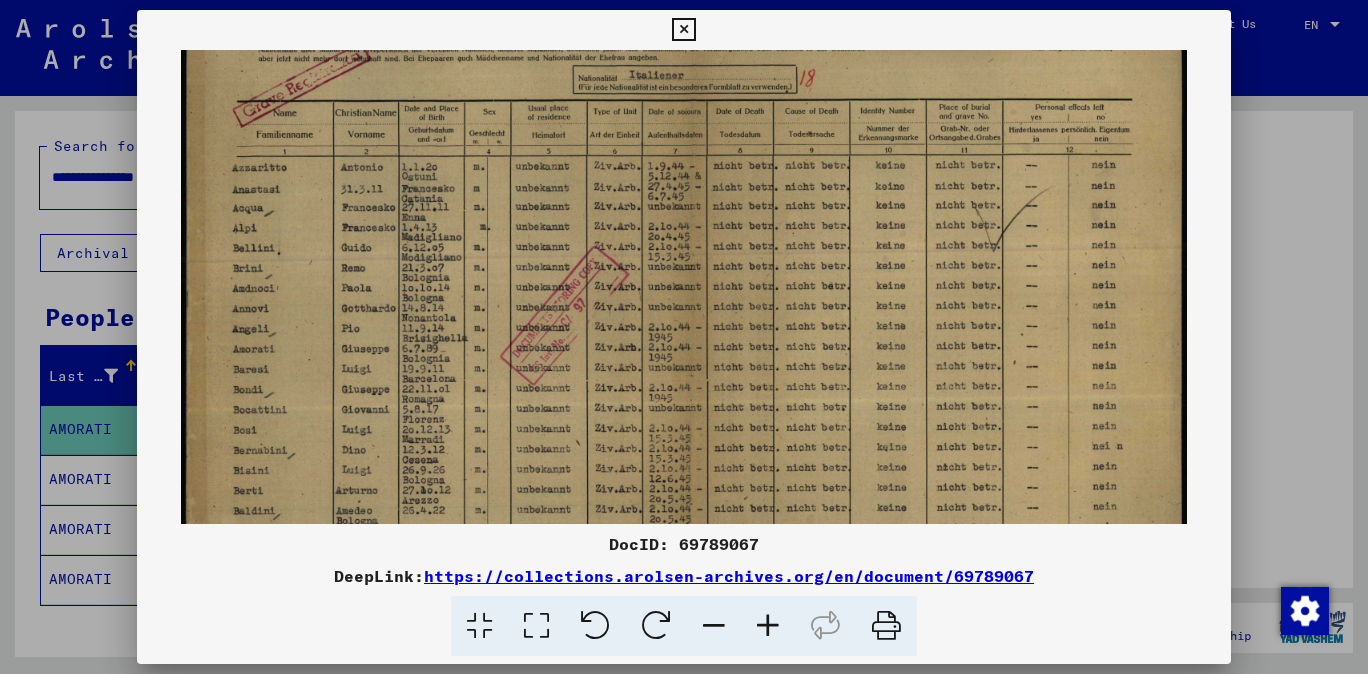 scroll, scrollTop: 92, scrollLeft: 0, axis: vertical 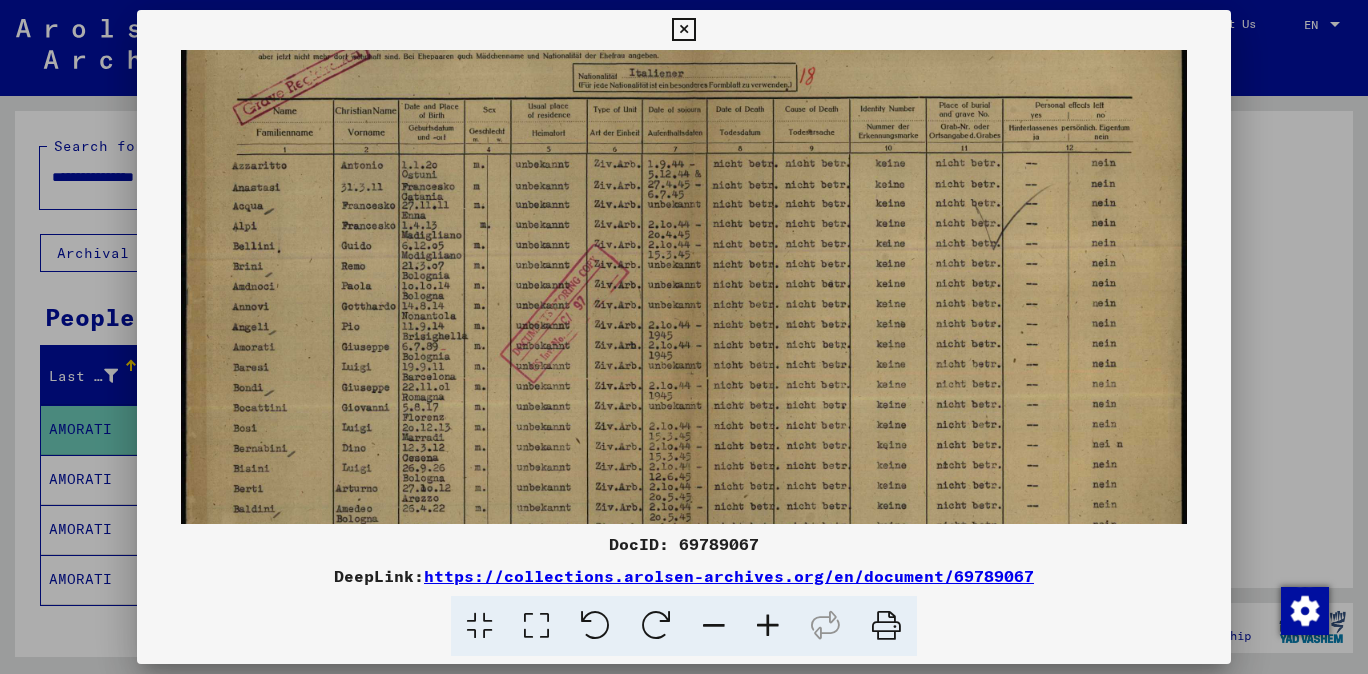 drag, startPoint x: 826, startPoint y: 450, endPoint x: 842, endPoint y: 377, distance: 74.73286 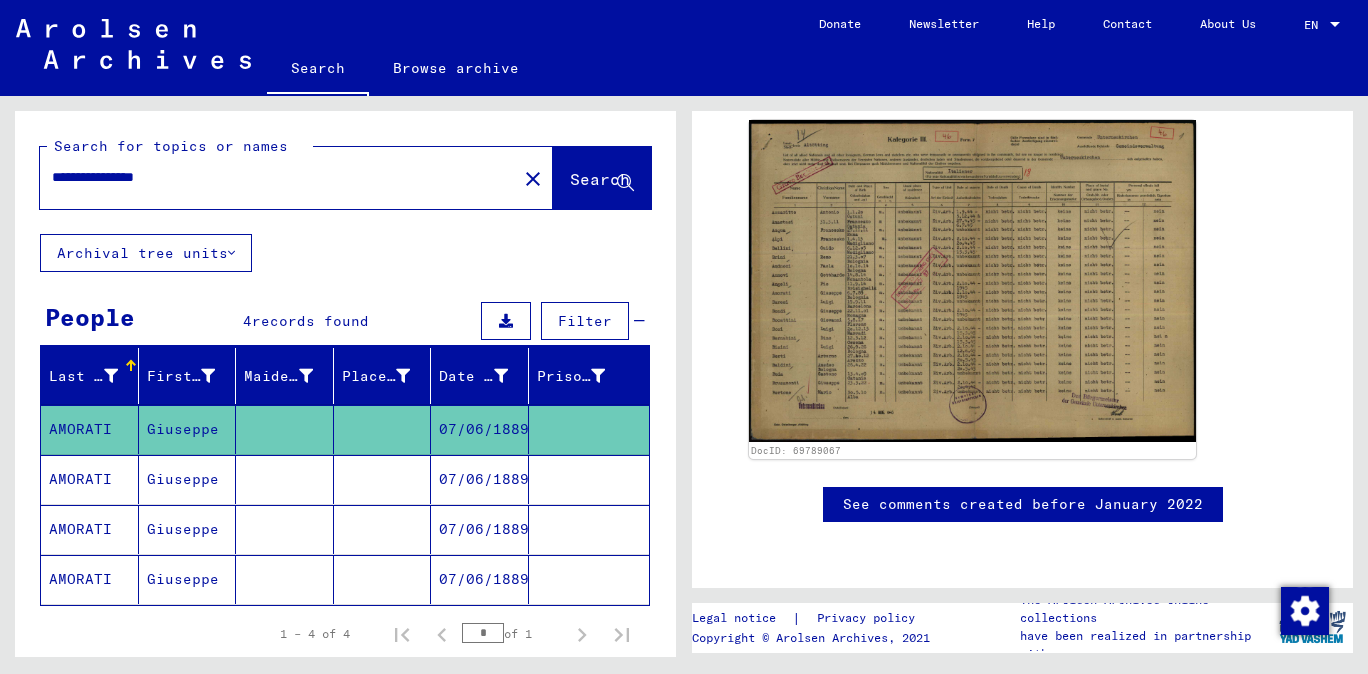 click on "AMORATI" at bounding box center (90, 529) 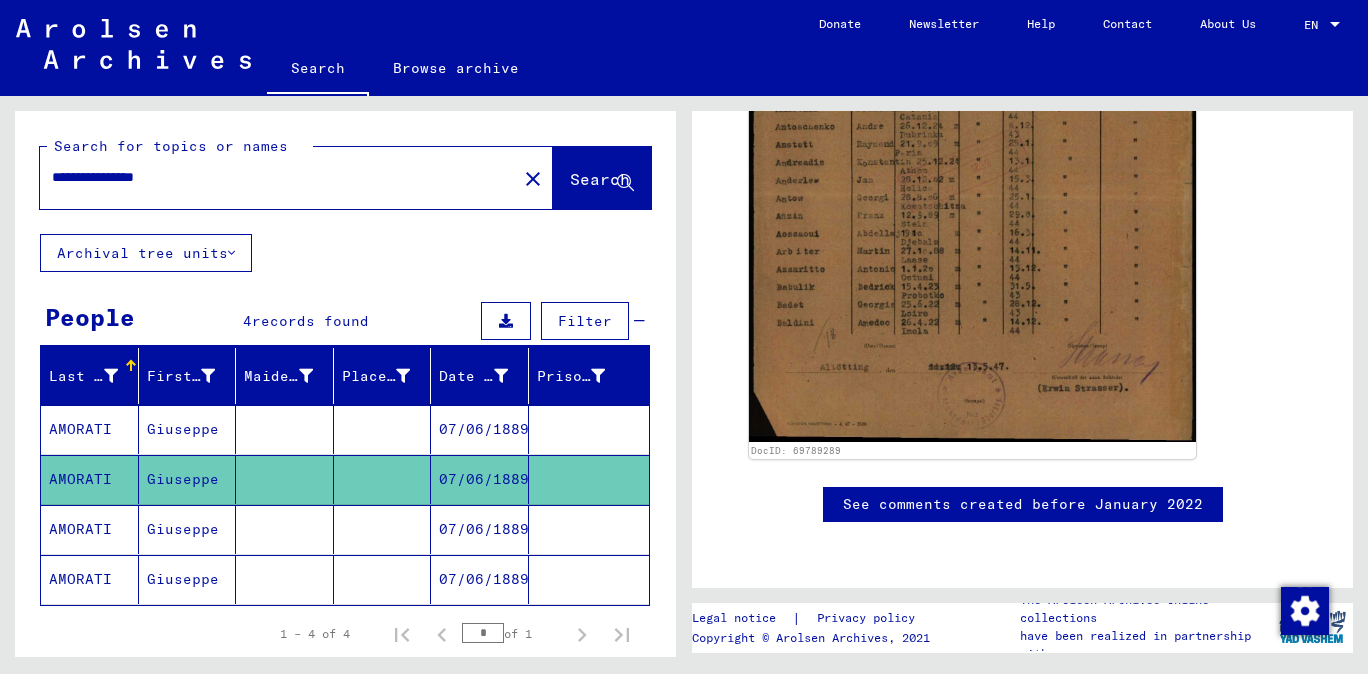 scroll, scrollTop: 440, scrollLeft: 0, axis: vertical 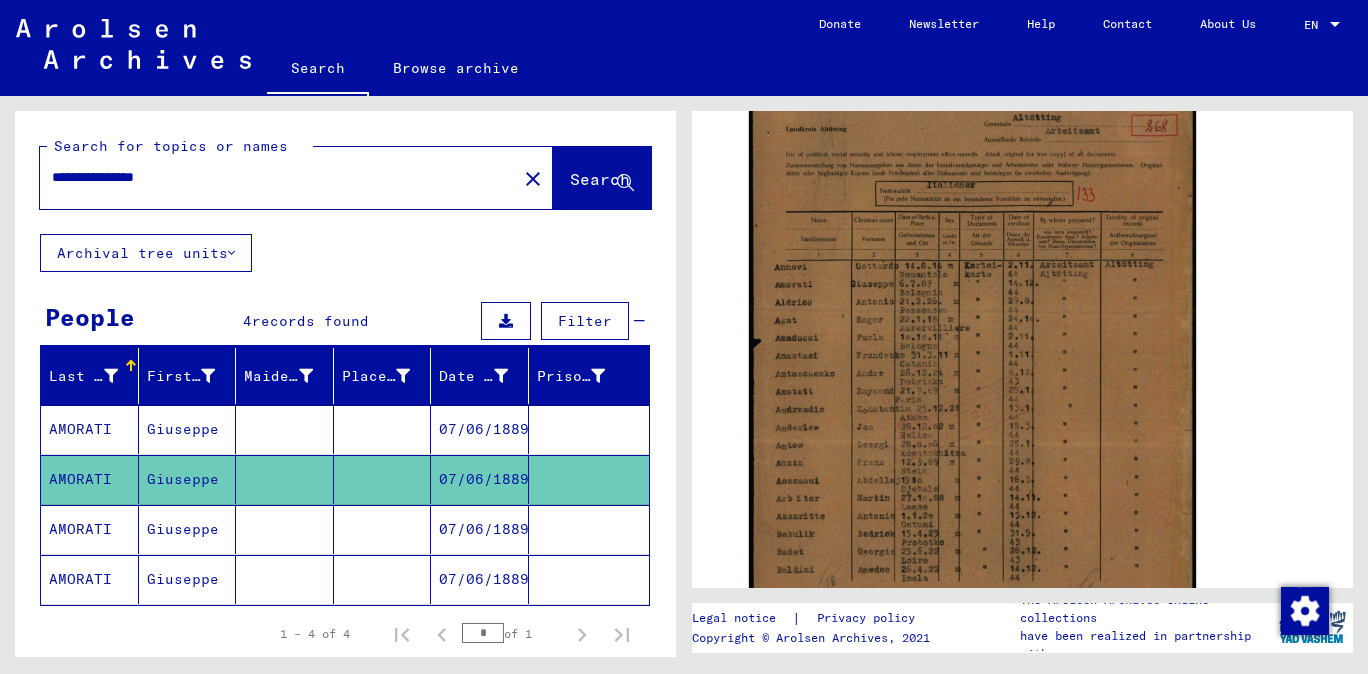 click 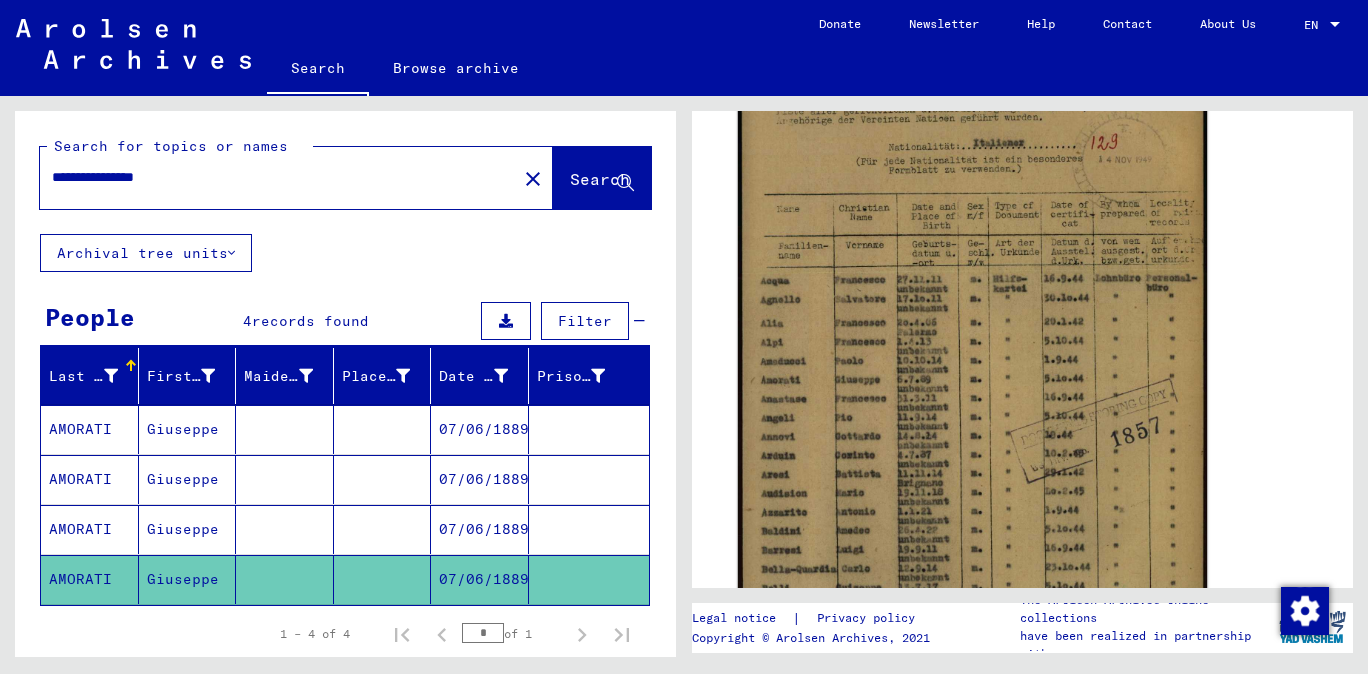 click 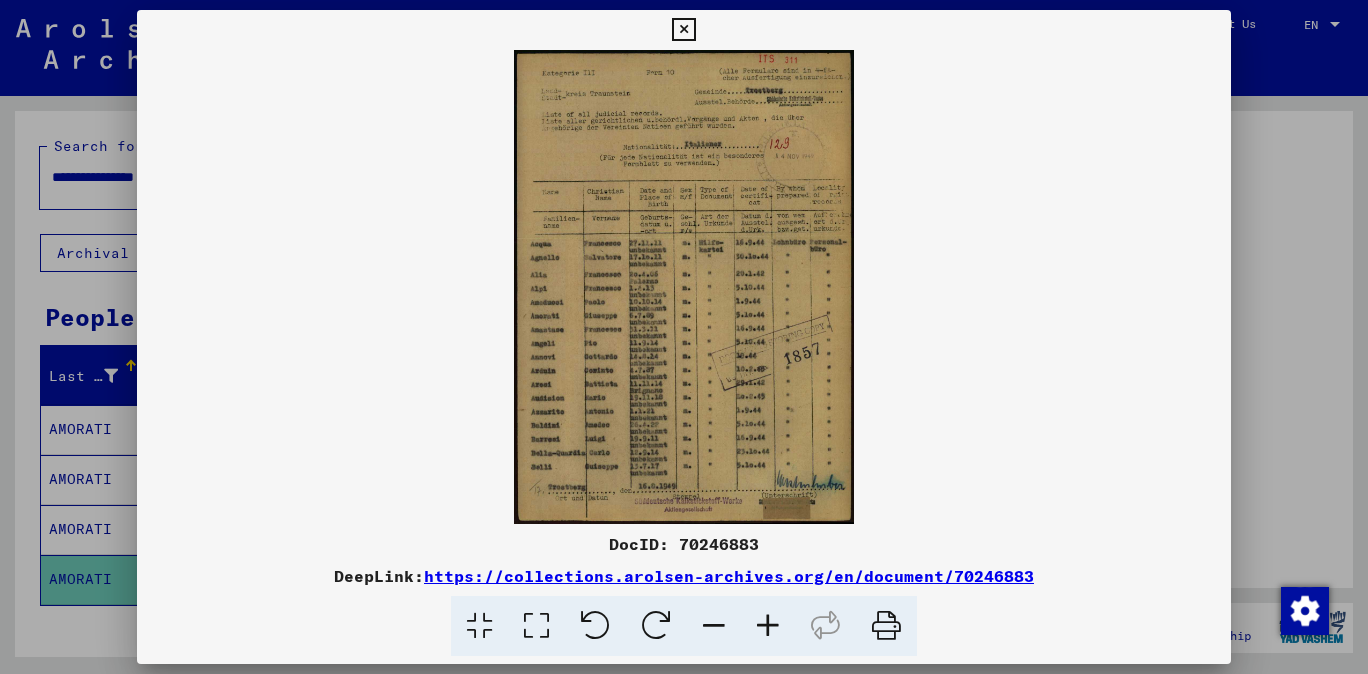 drag, startPoint x: 1020, startPoint y: 580, endPoint x: 435, endPoint y: 583, distance: 585.0077 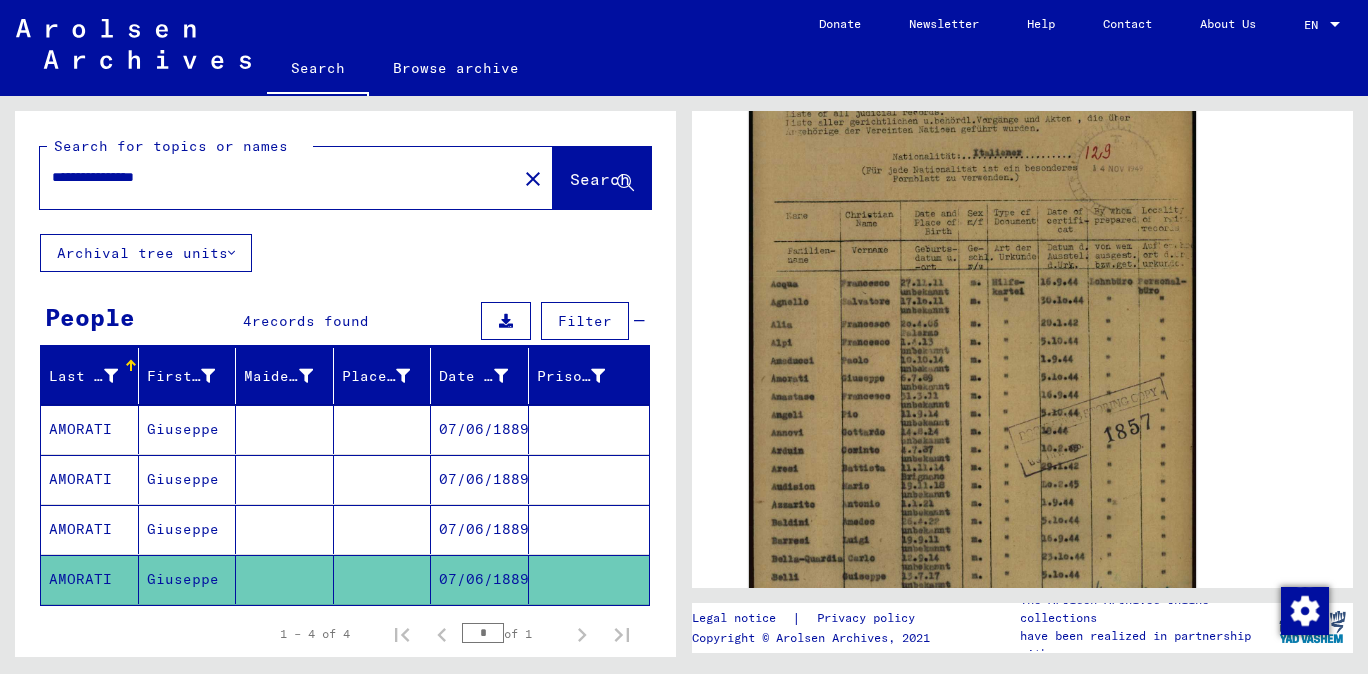 click on "**********" at bounding box center (278, 177) 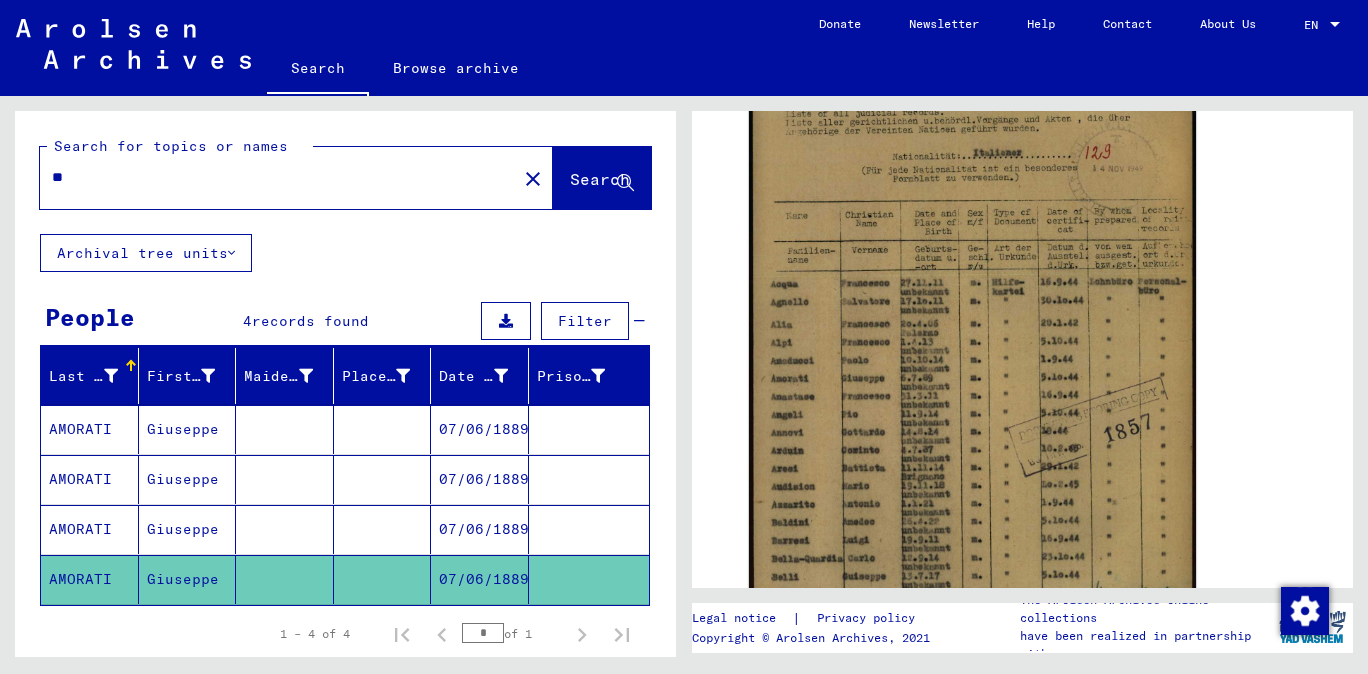 type on "*" 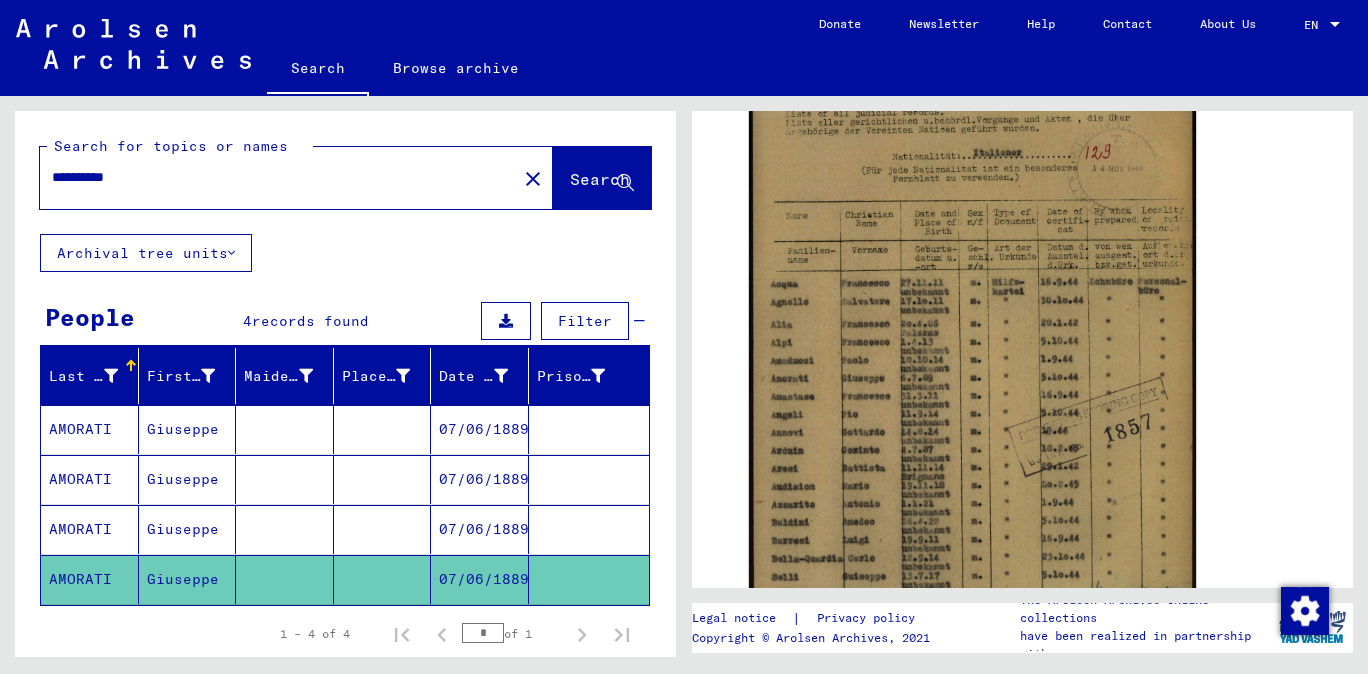 type on "**********" 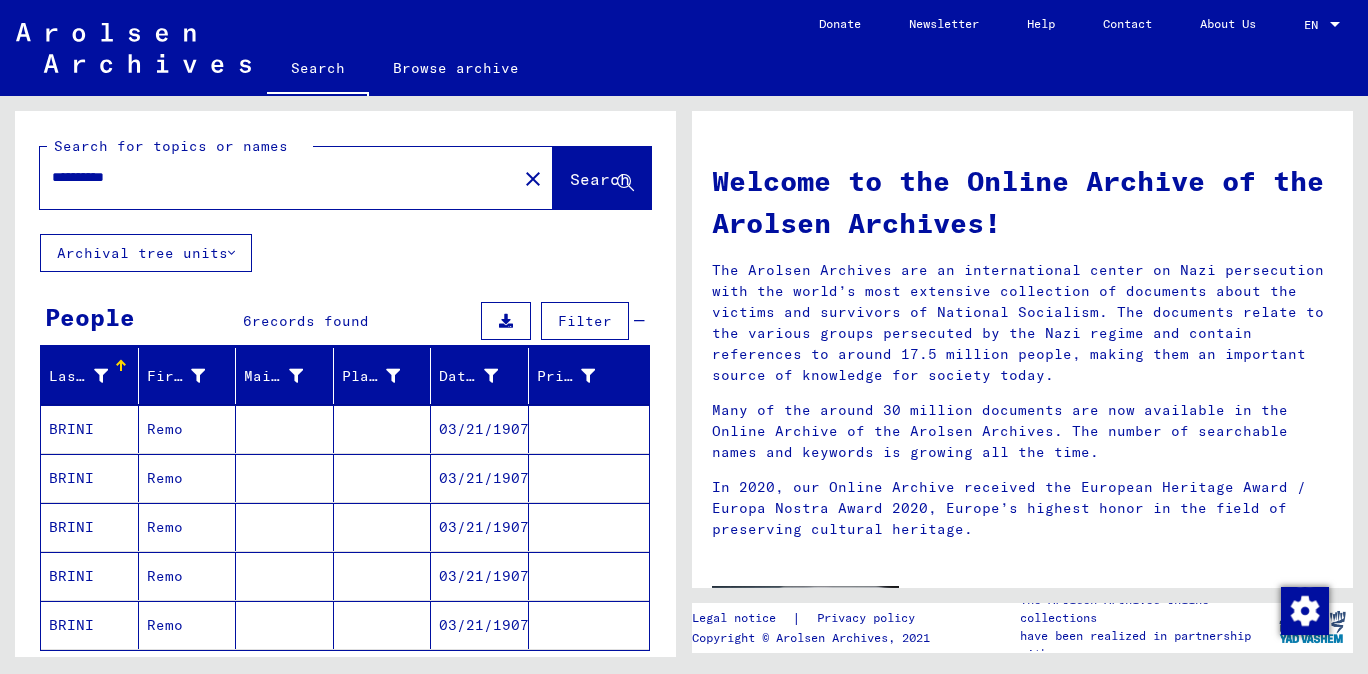 click on "Remo" at bounding box center [188, 478] 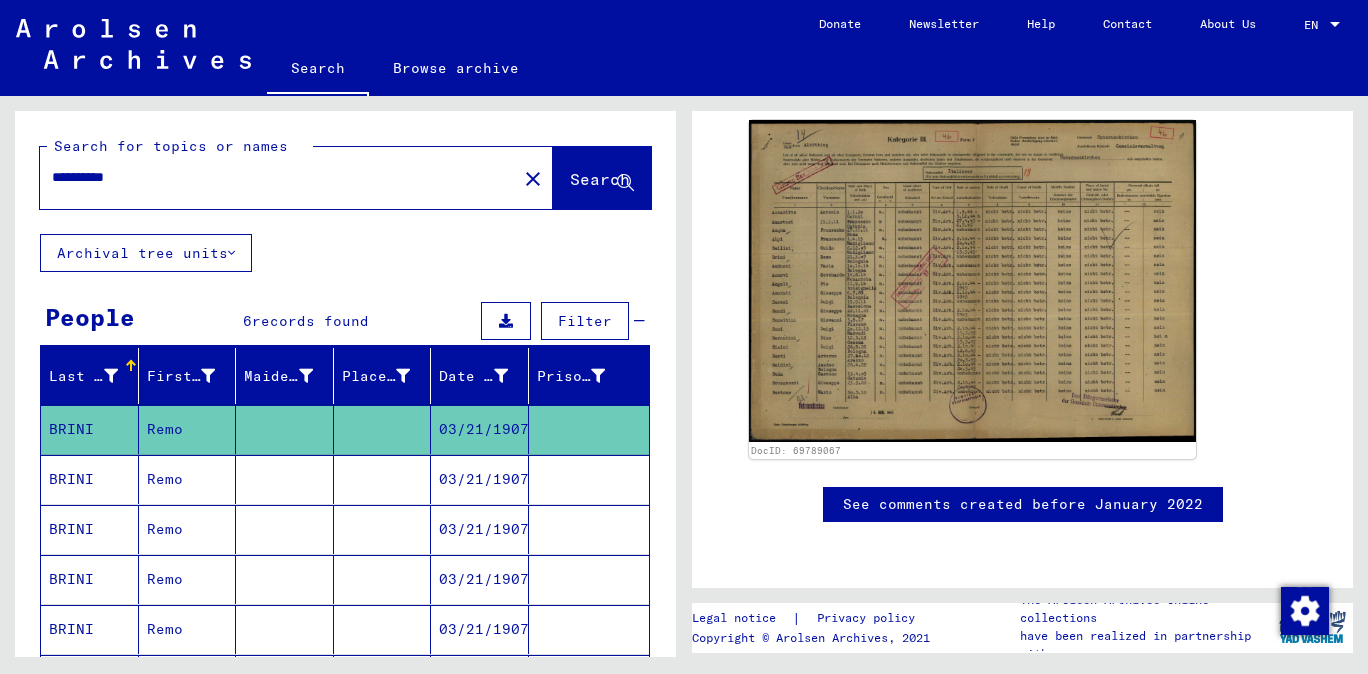 scroll, scrollTop: 440, scrollLeft: 0, axis: vertical 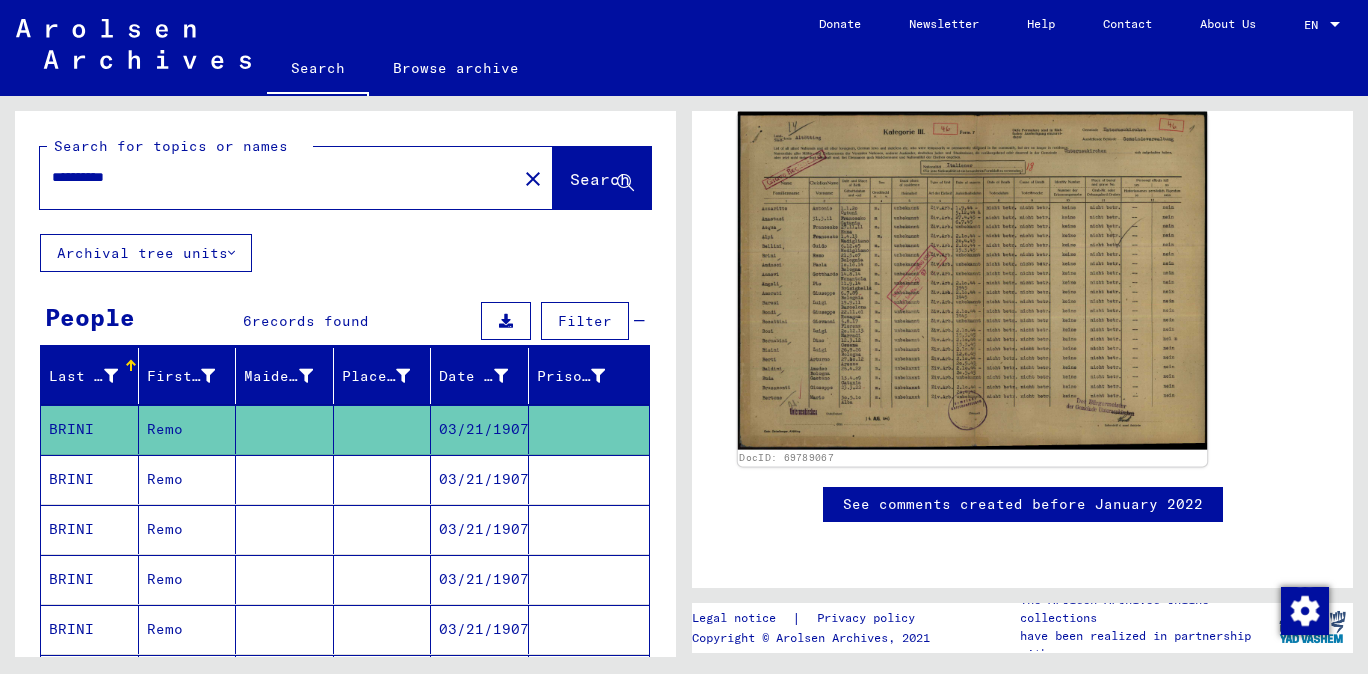 click 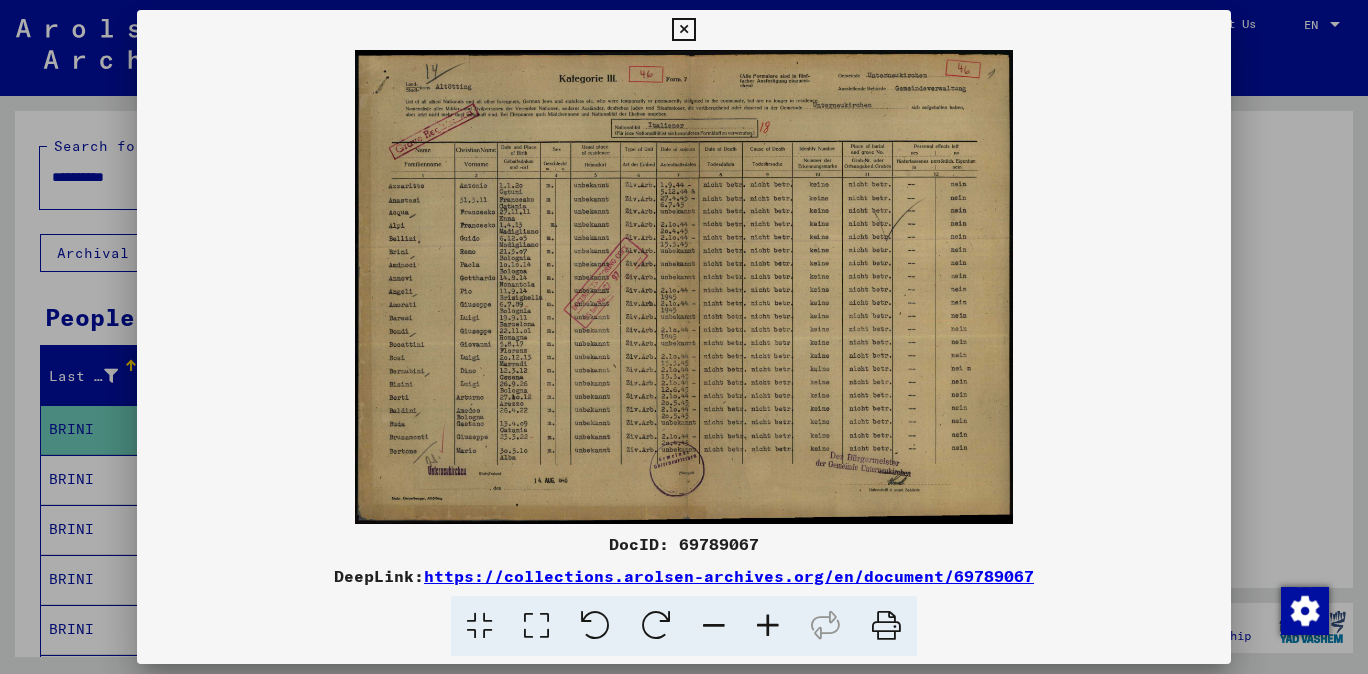 drag, startPoint x: 1044, startPoint y: 577, endPoint x: 435, endPoint y: 582, distance: 609.0205 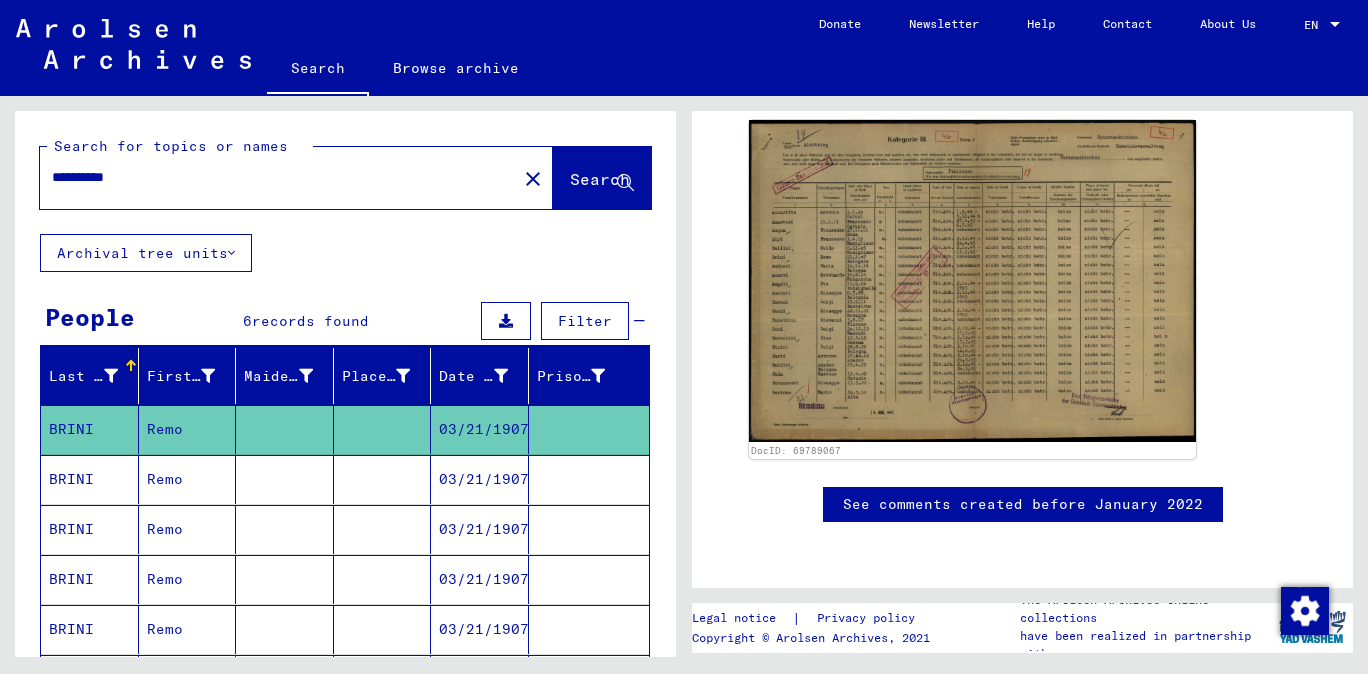 click on "Remo" at bounding box center (188, 529) 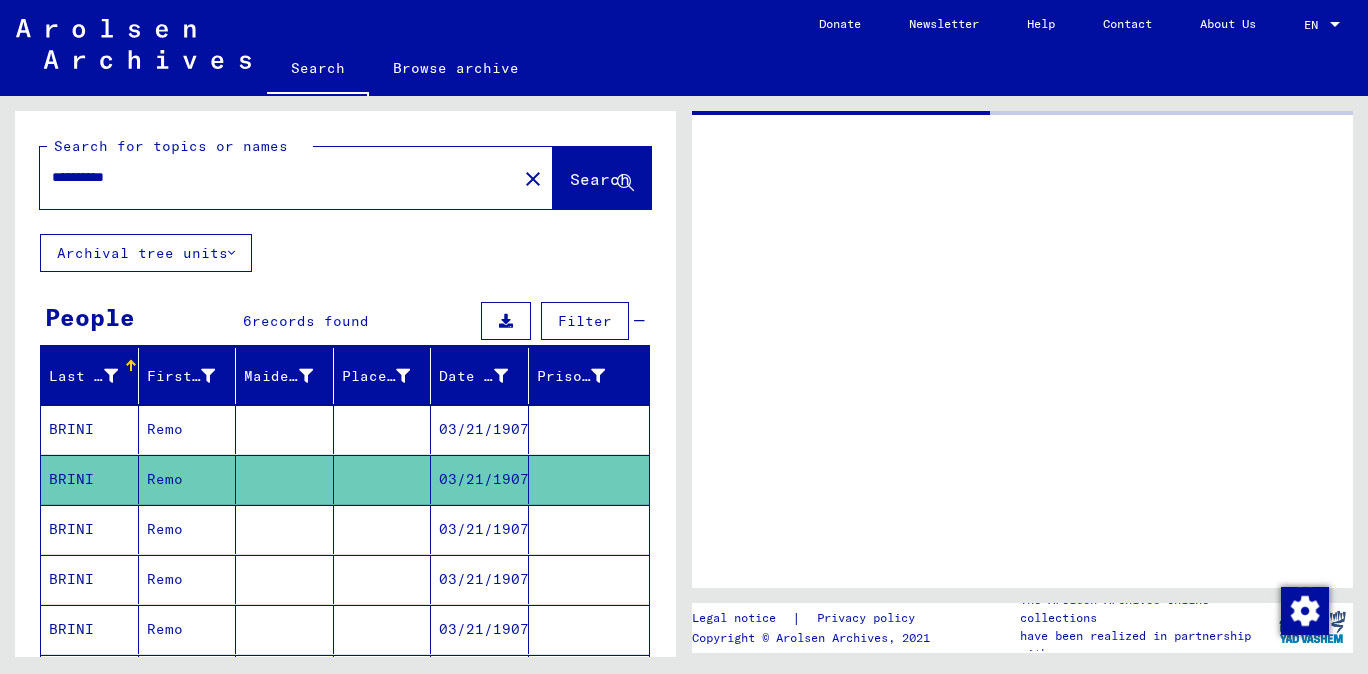 scroll, scrollTop: 0, scrollLeft: 0, axis: both 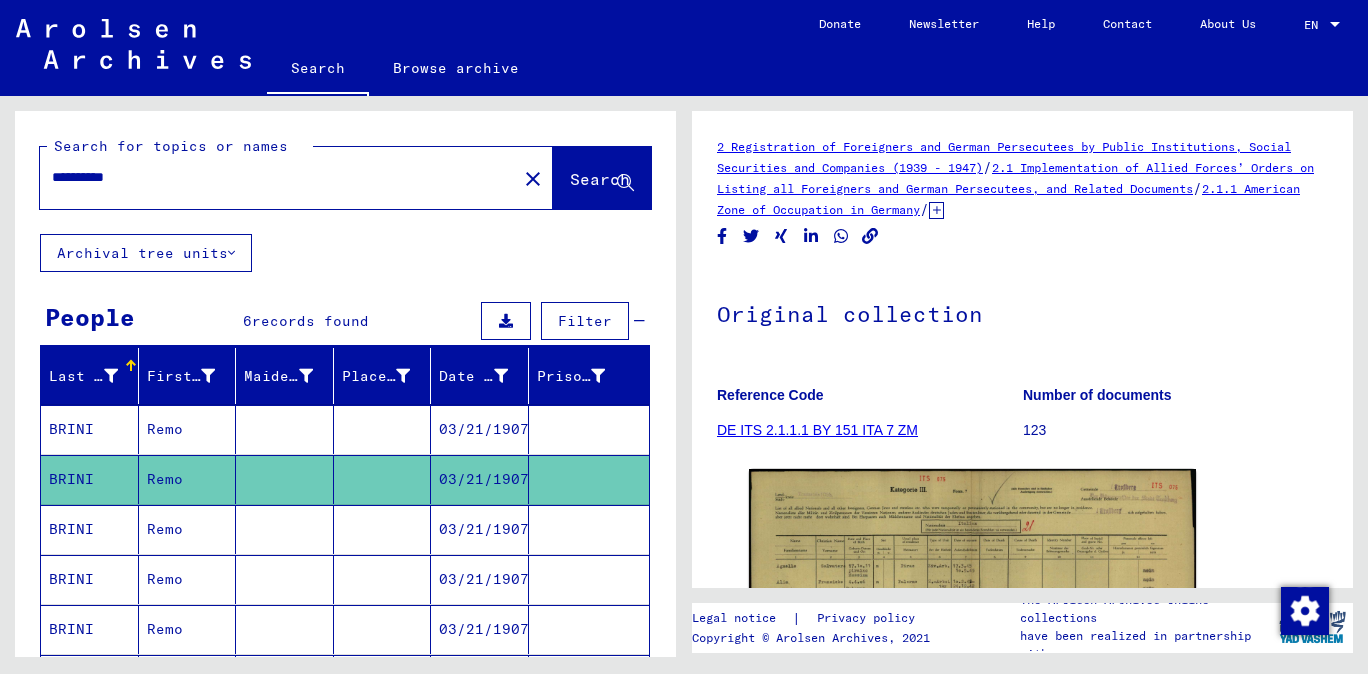 click on "Remo" at bounding box center [188, 579] 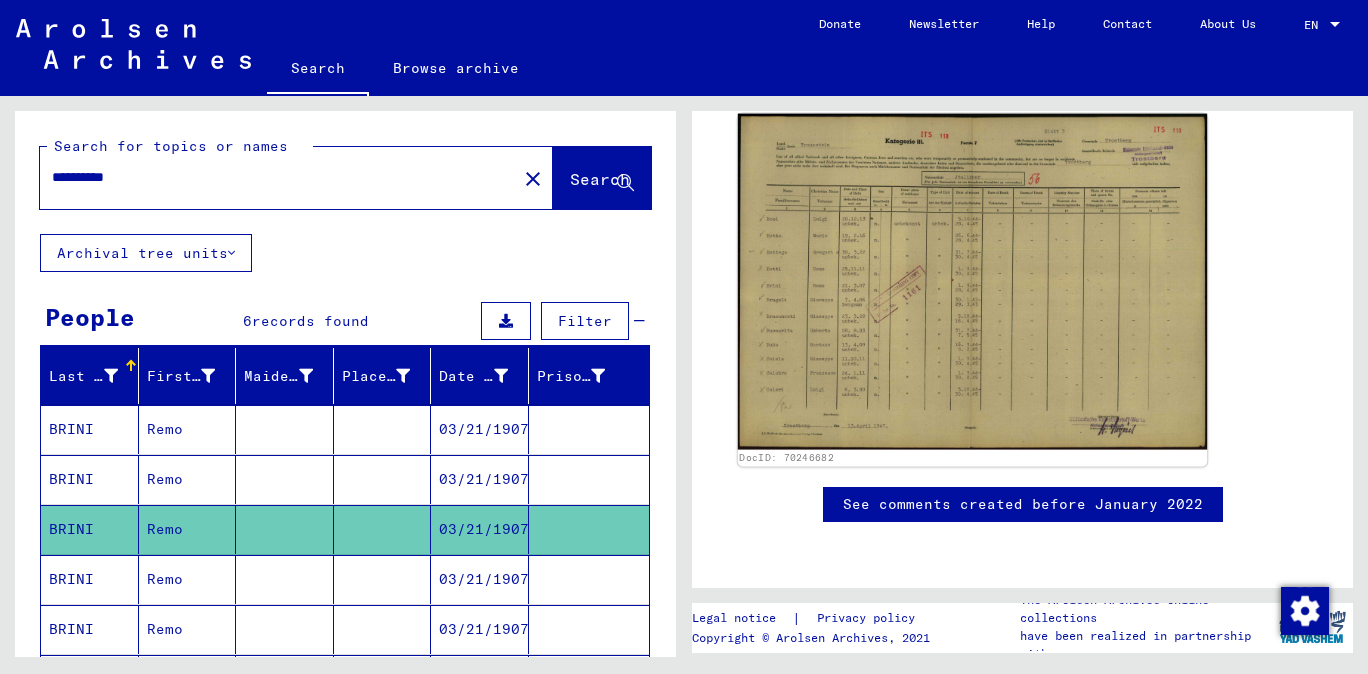 click 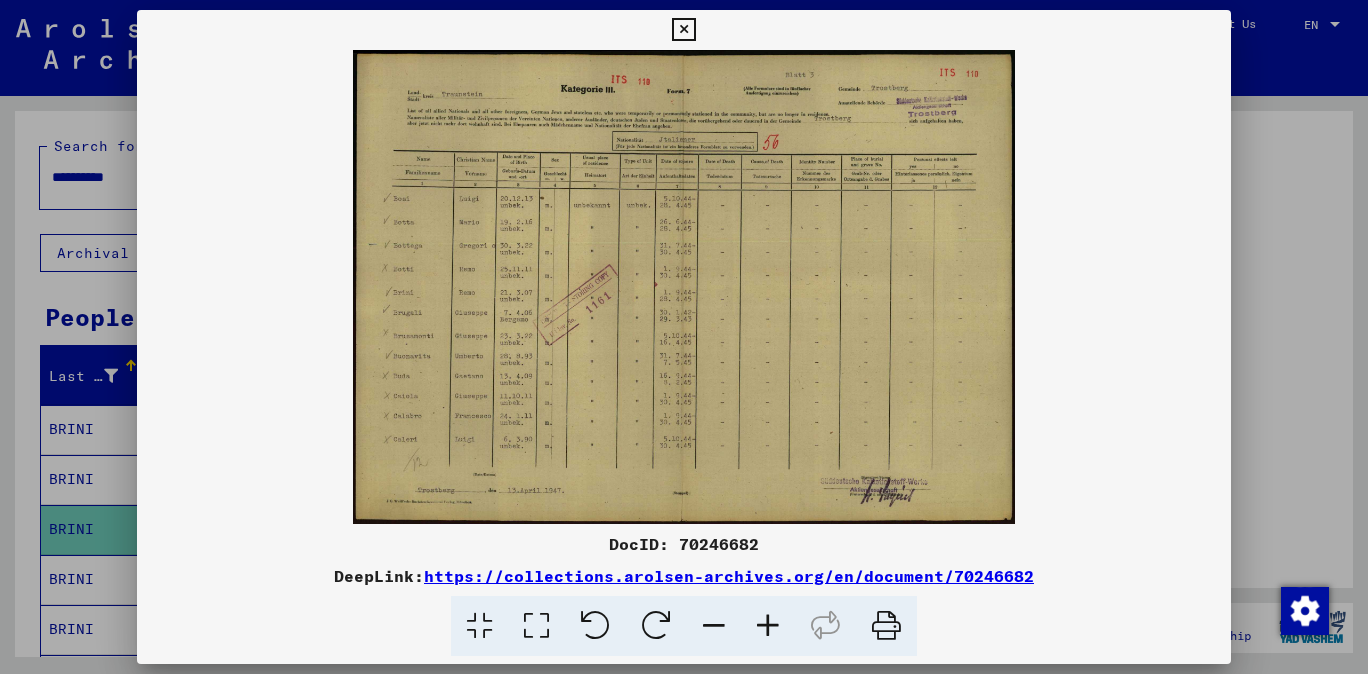 click at bounding box center (768, 626) 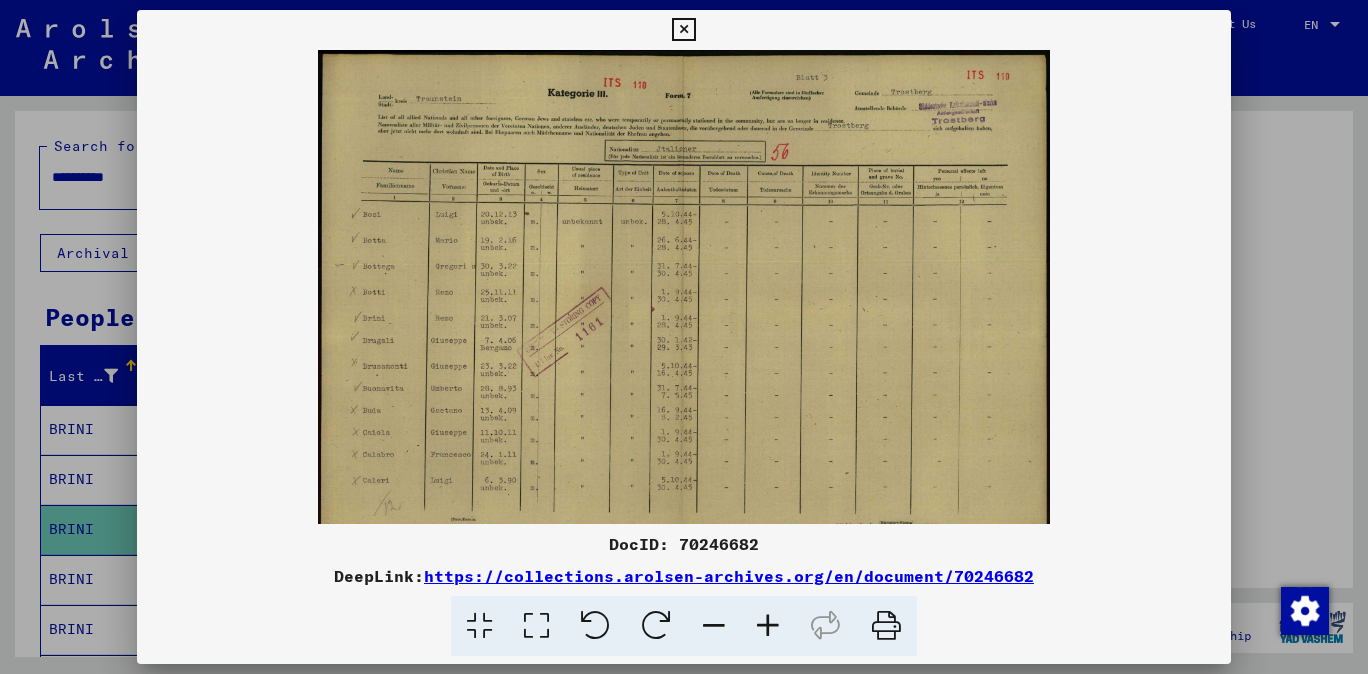click at bounding box center (768, 626) 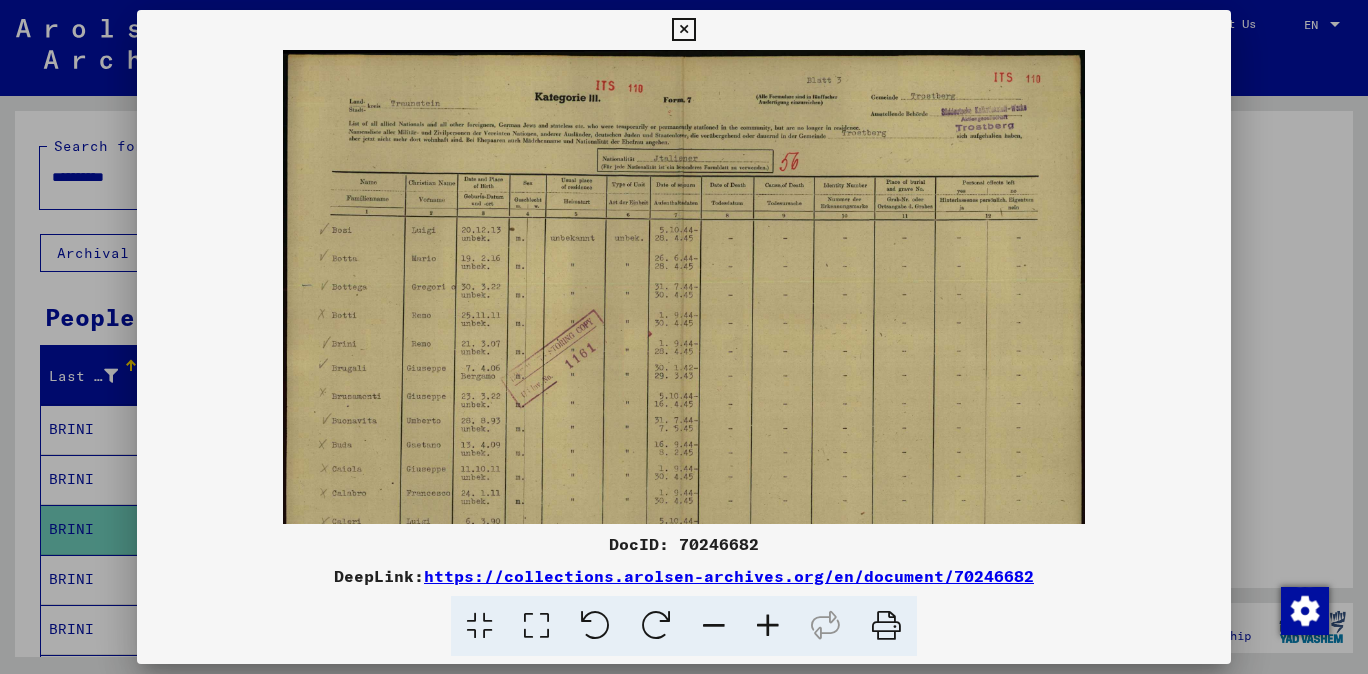 click at bounding box center [768, 626] 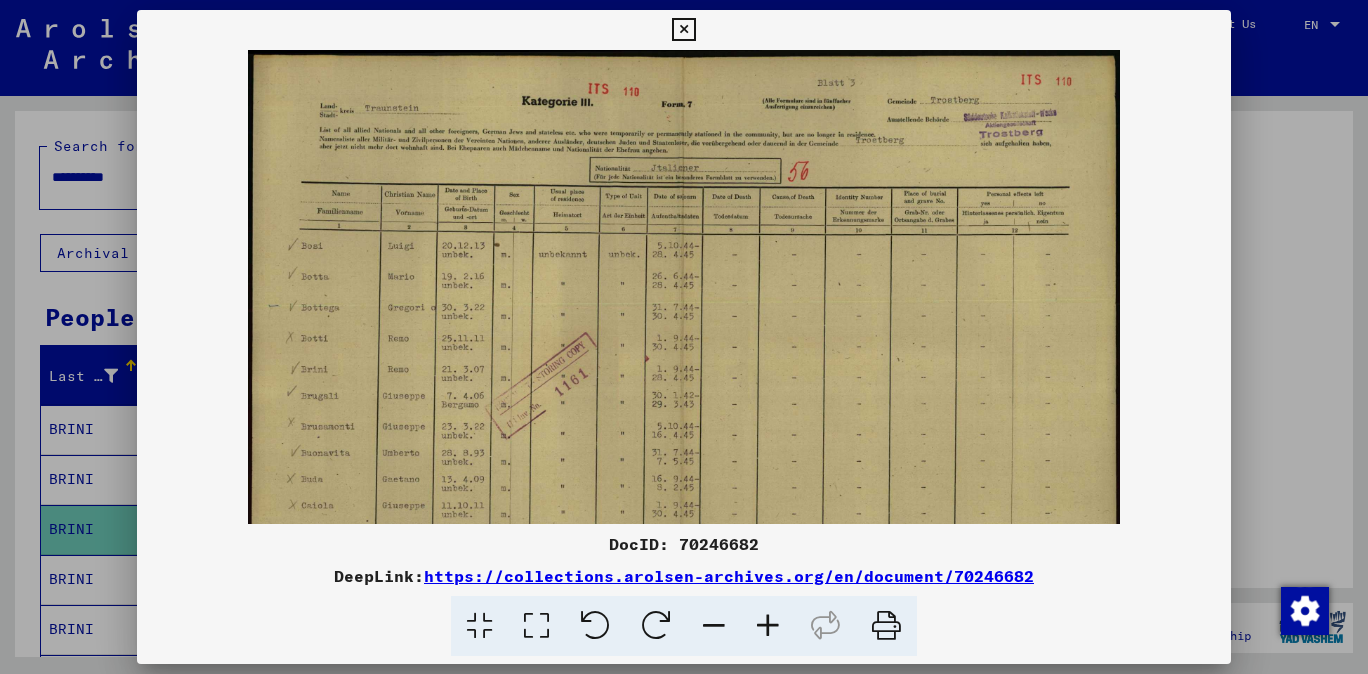 click at bounding box center [768, 626] 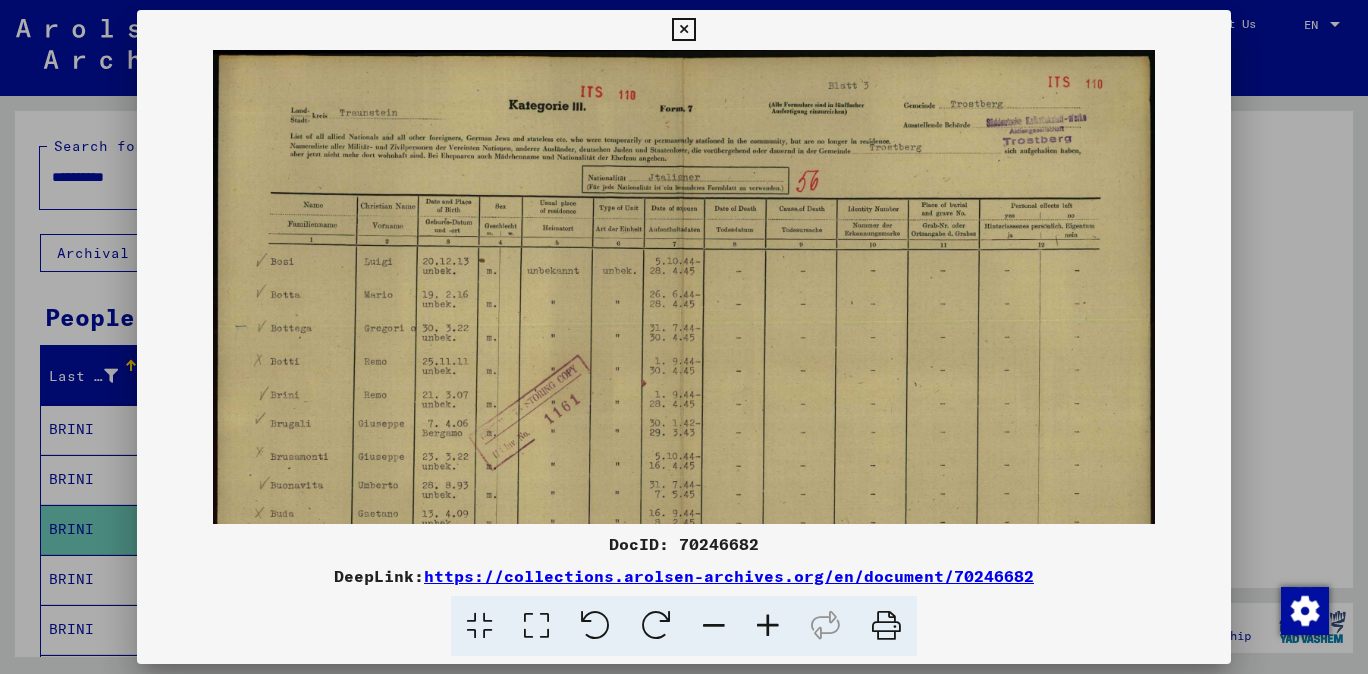 click at bounding box center (768, 626) 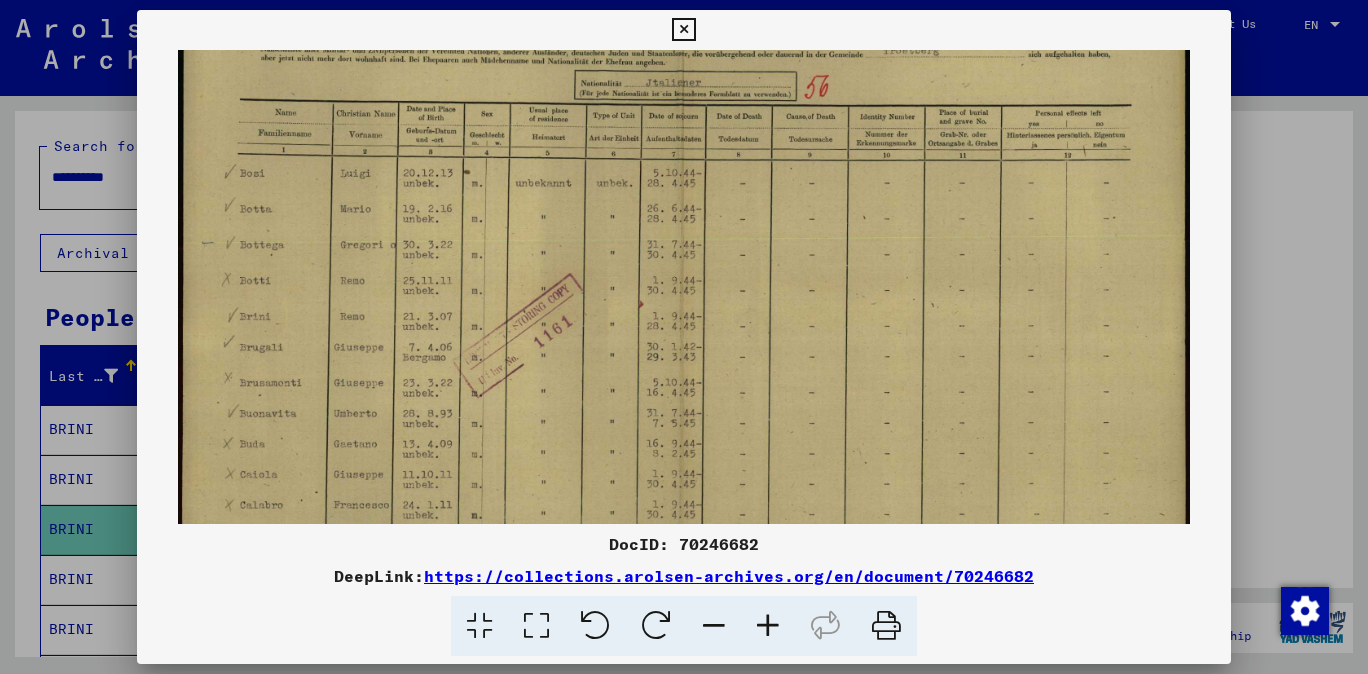 scroll, scrollTop: 104, scrollLeft: 0, axis: vertical 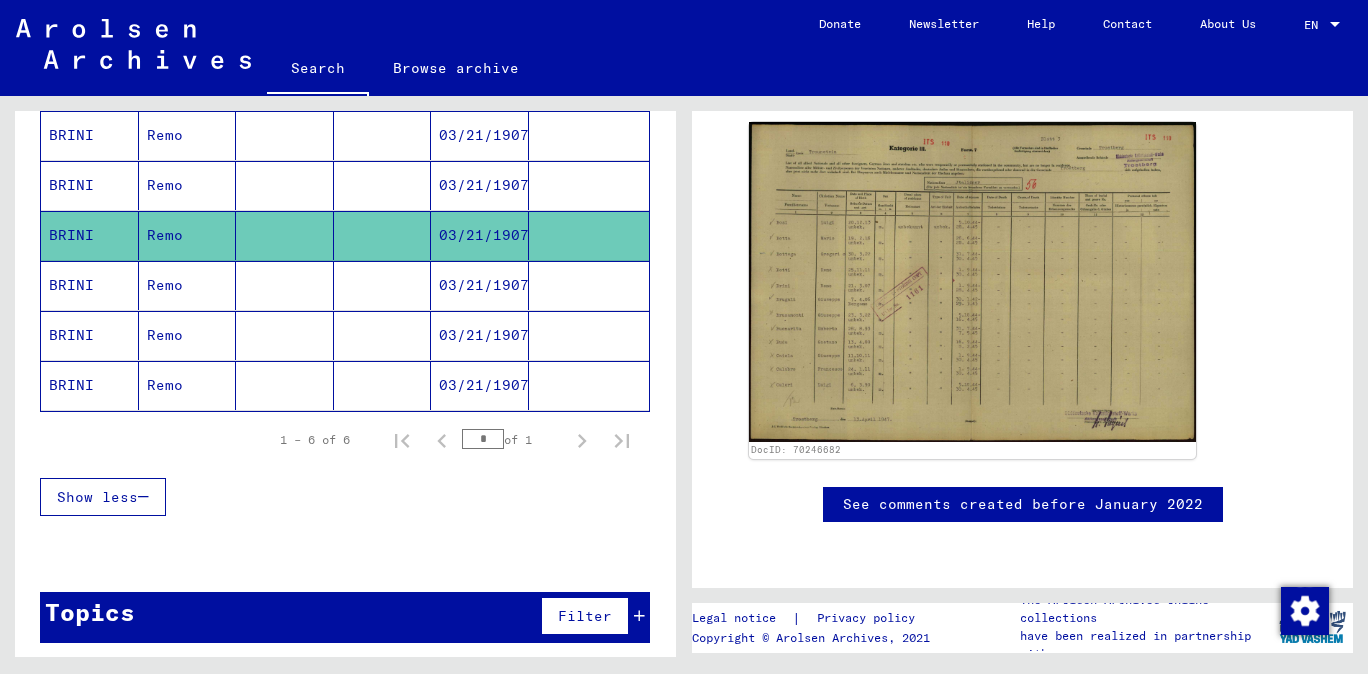 click on "BRINI" at bounding box center (90, 335) 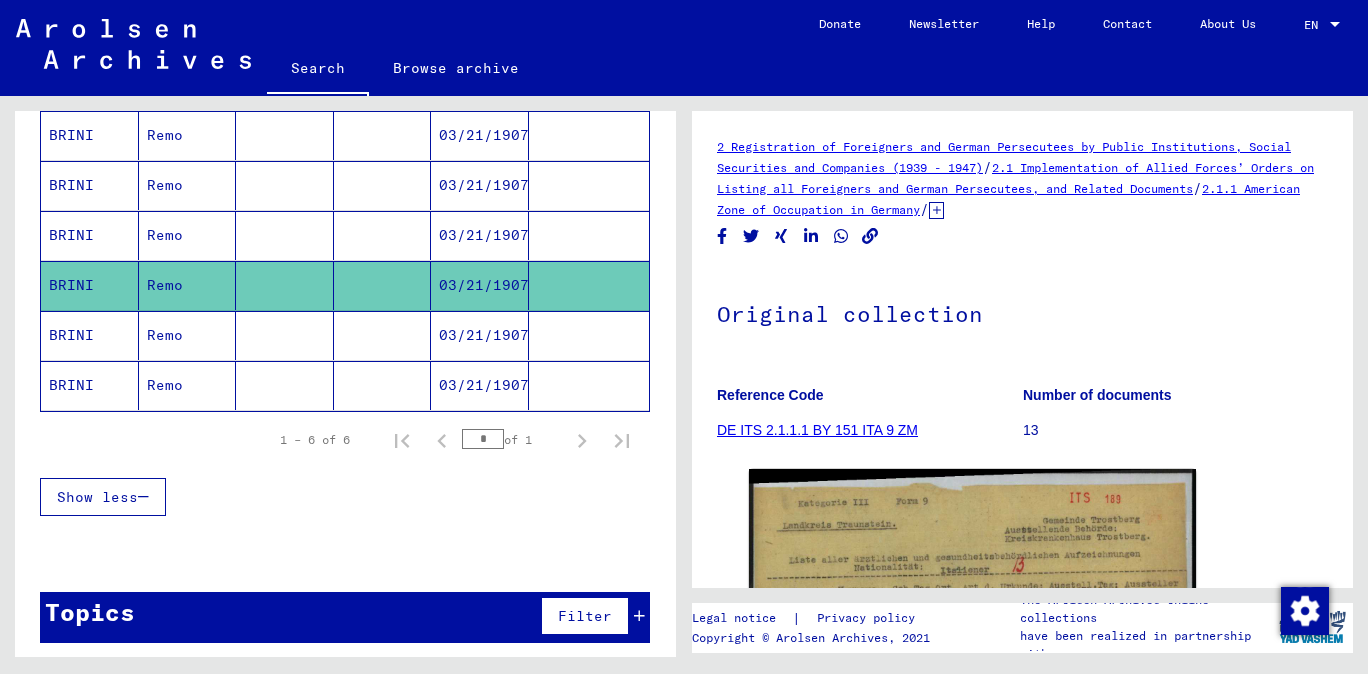 scroll, scrollTop: 440, scrollLeft: 0, axis: vertical 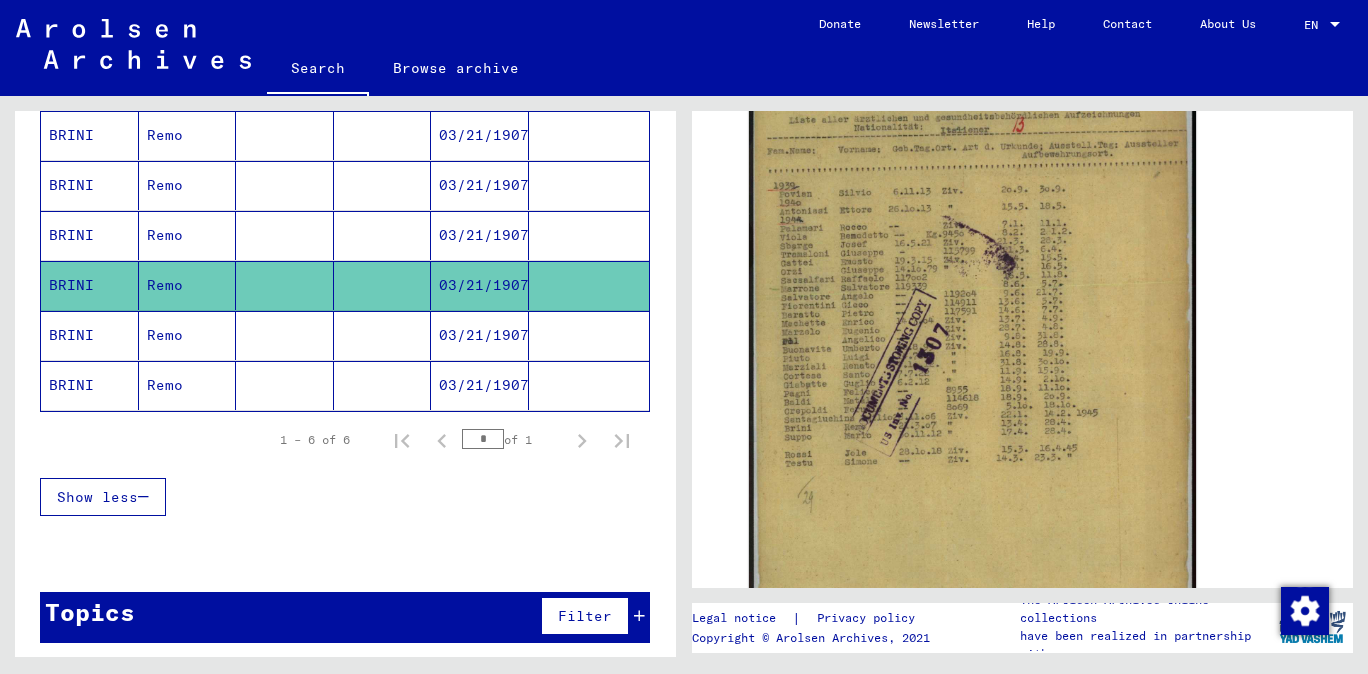 click on "Remo" at bounding box center (188, 385) 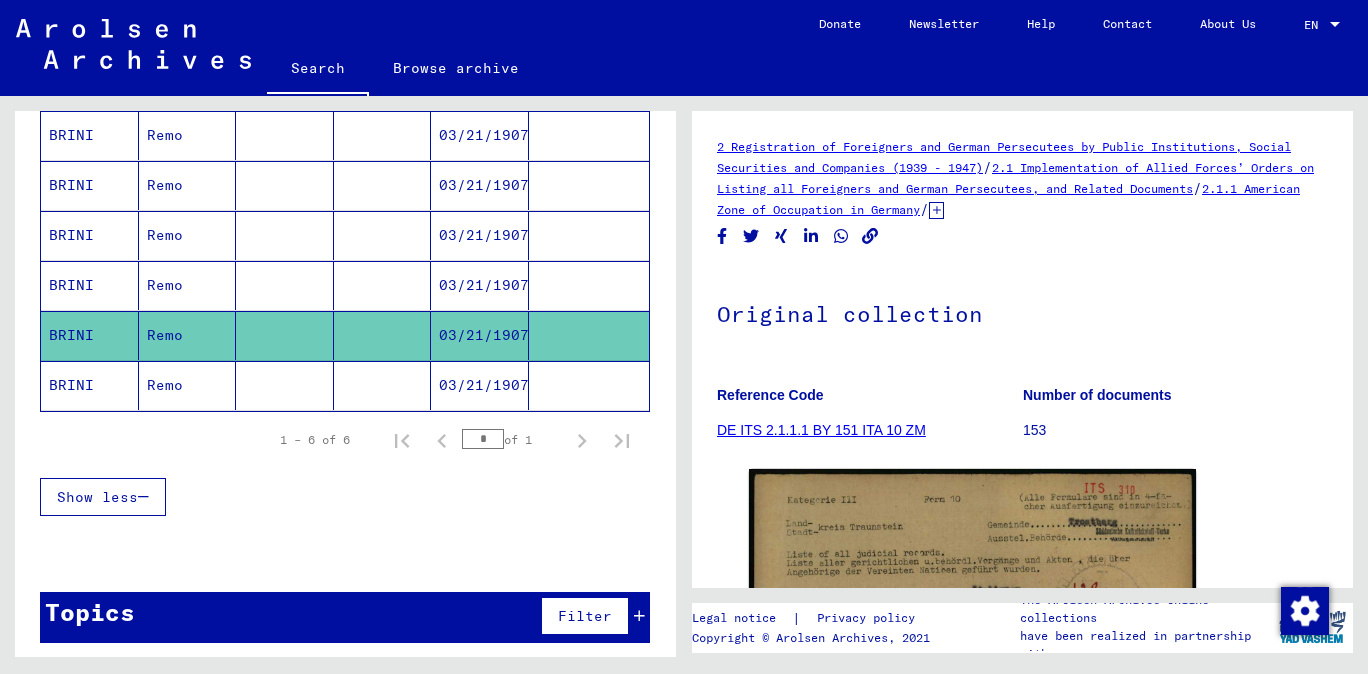 scroll, scrollTop: 440, scrollLeft: 0, axis: vertical 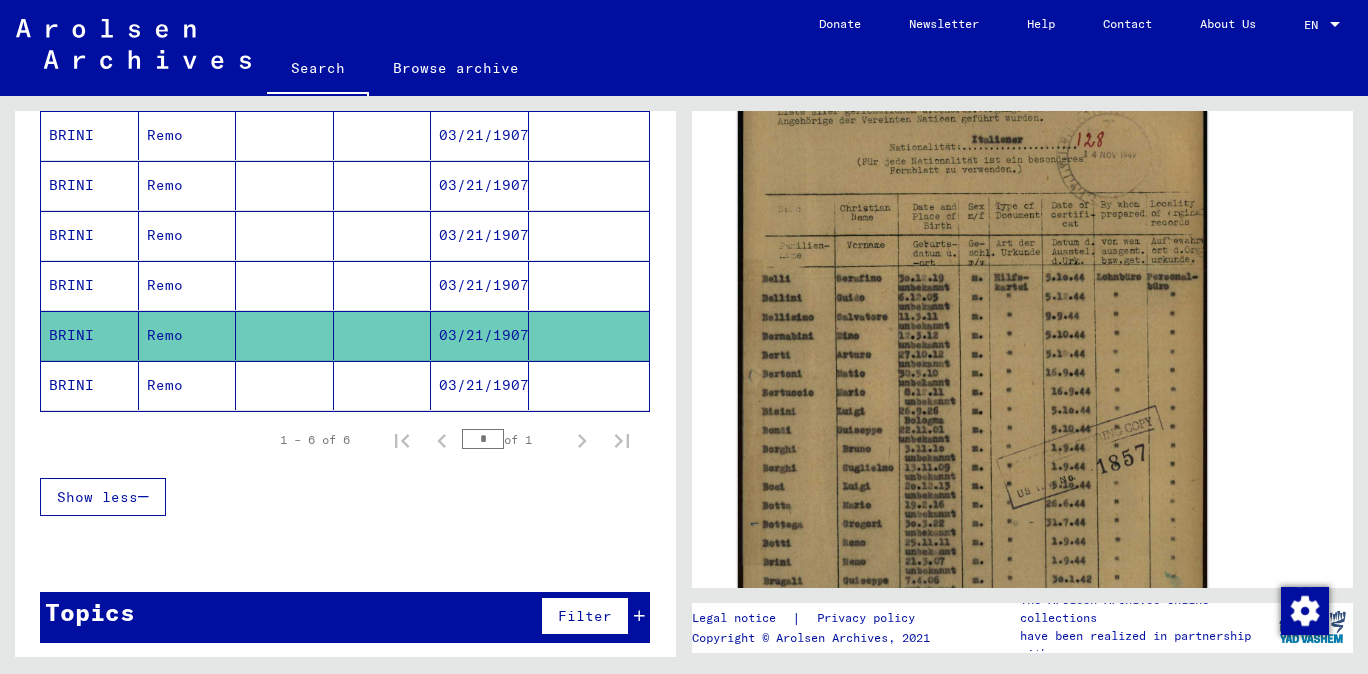 click 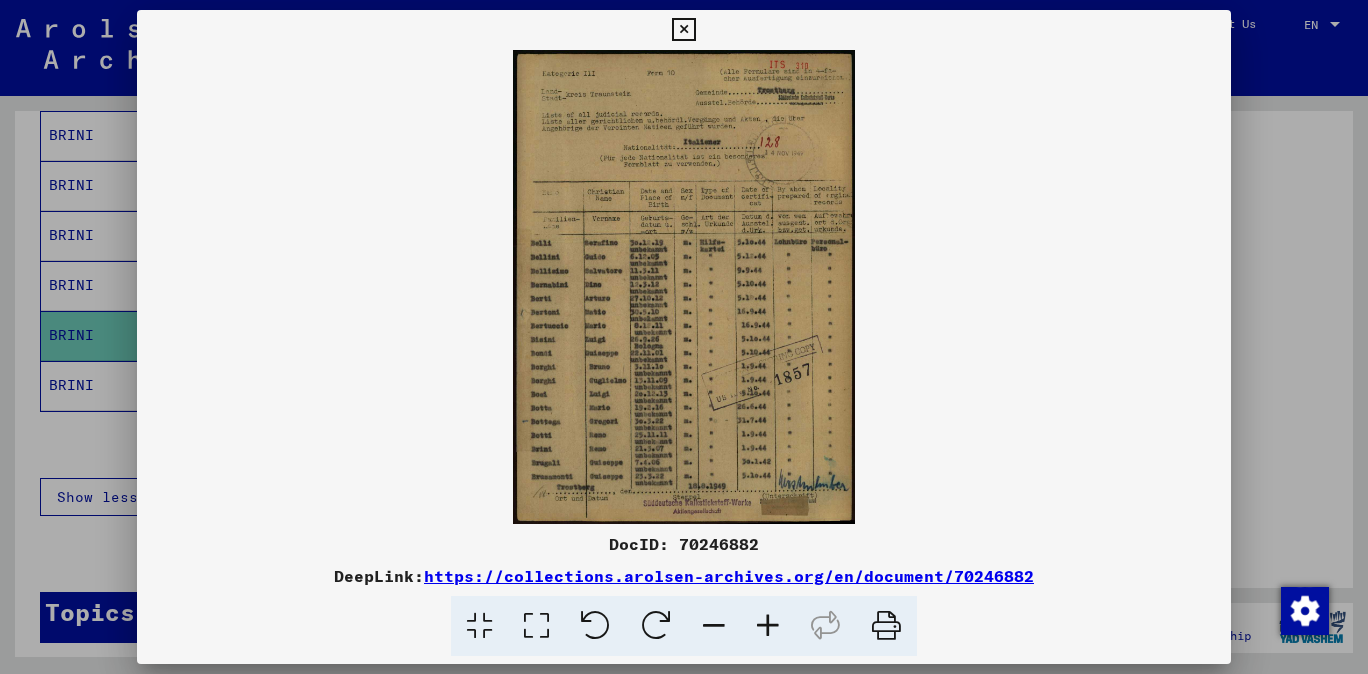 click at bounding box center (768, 626) 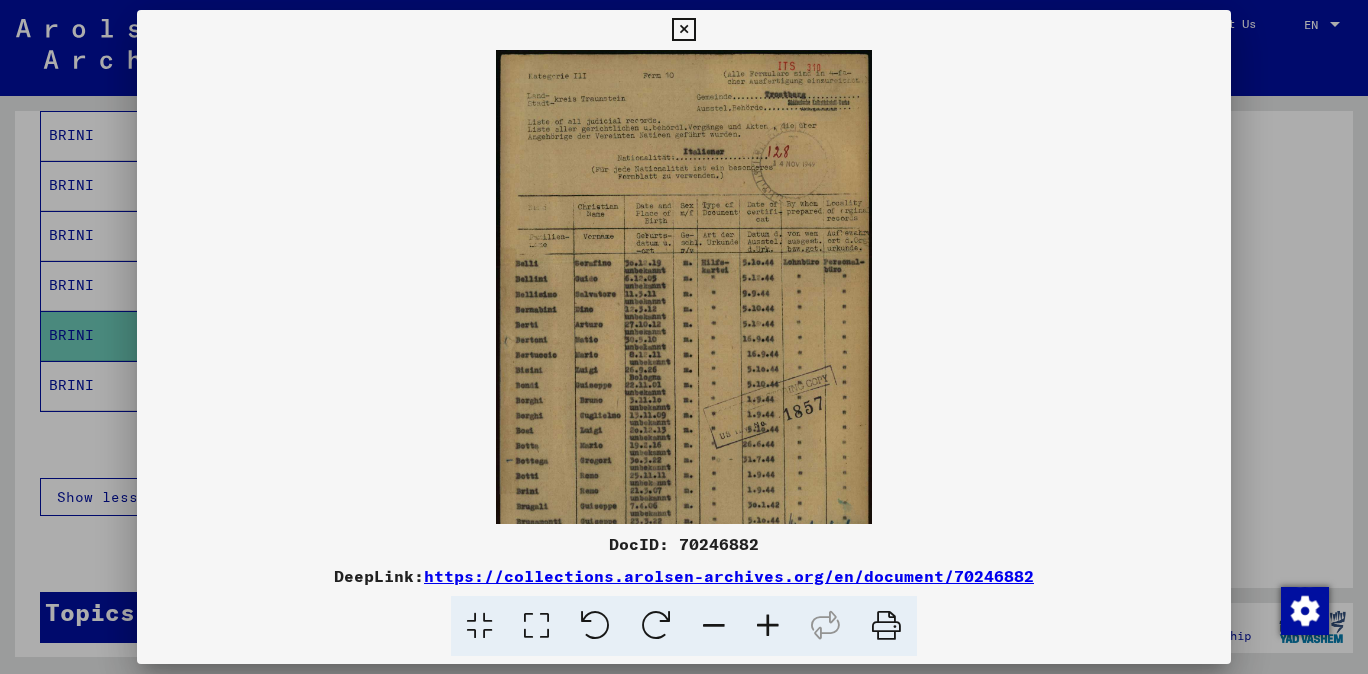 click at bounding box center [768, 626] 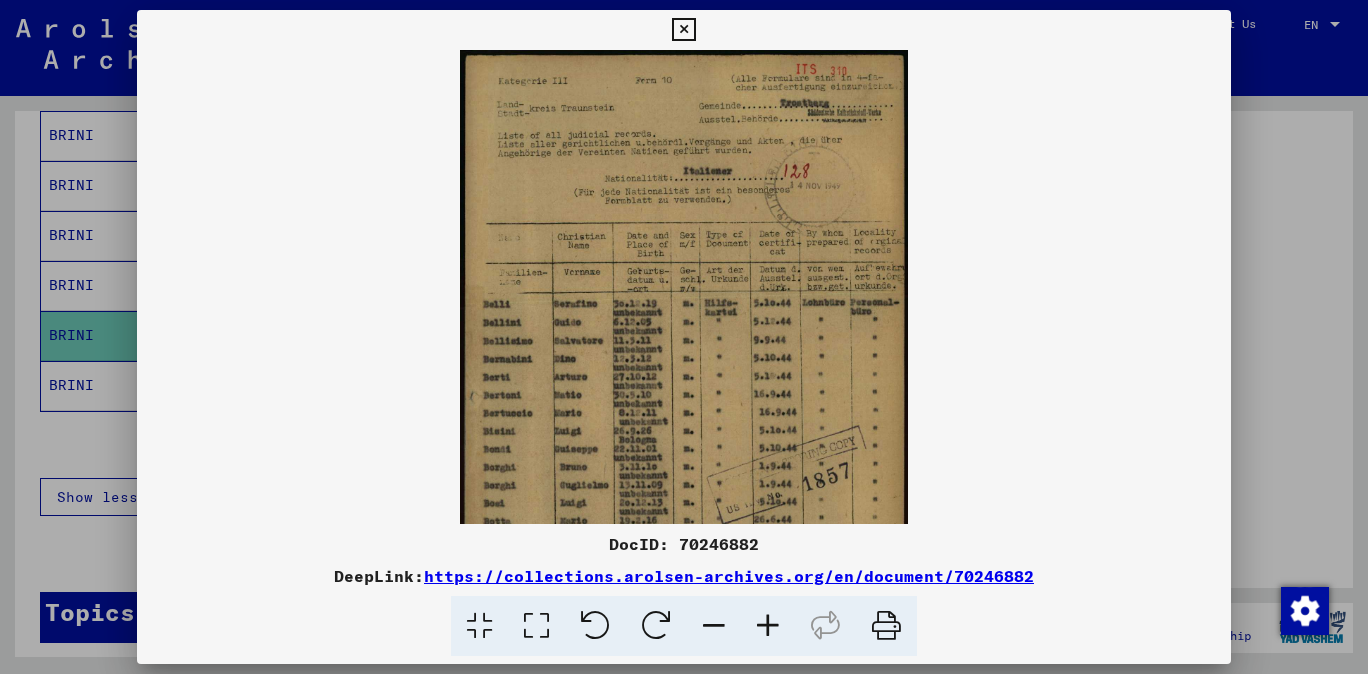 click at bounding box center [768, 626] 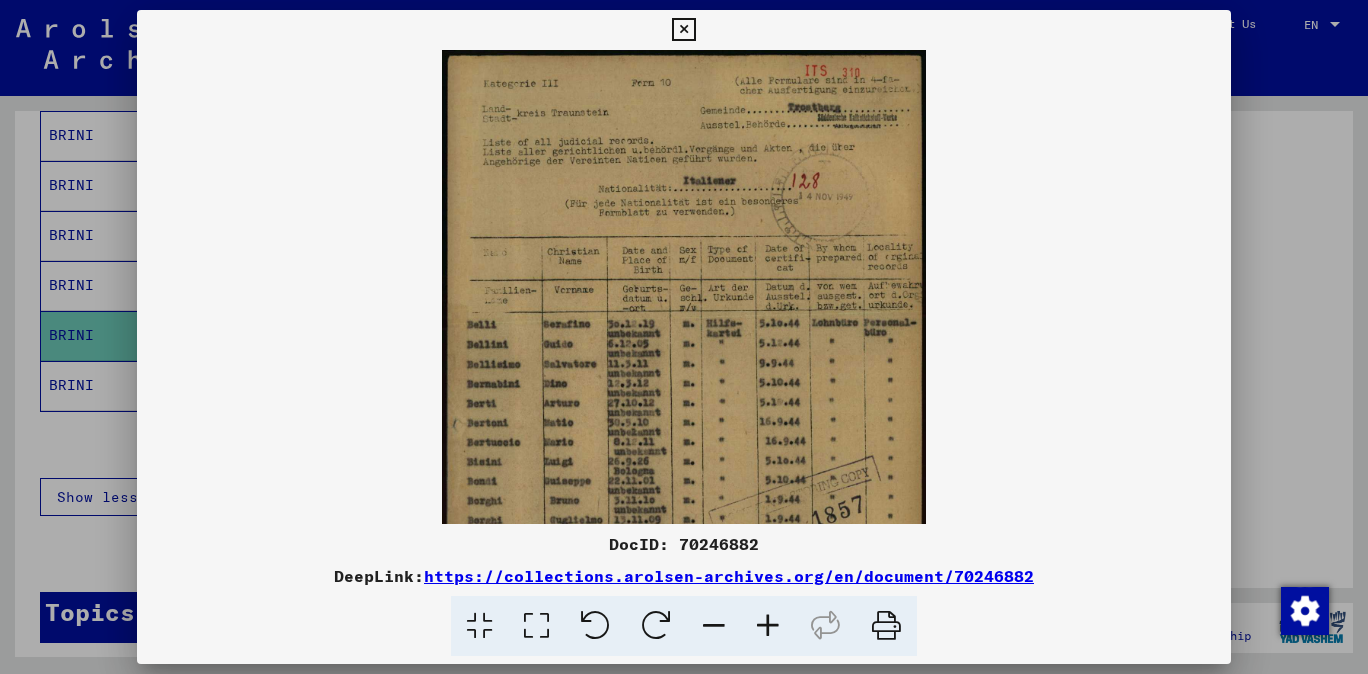drag, startPoint x: 750, startPoint y: 614, endPoint x: 739, endPoint y: 602, distance: 16.27882 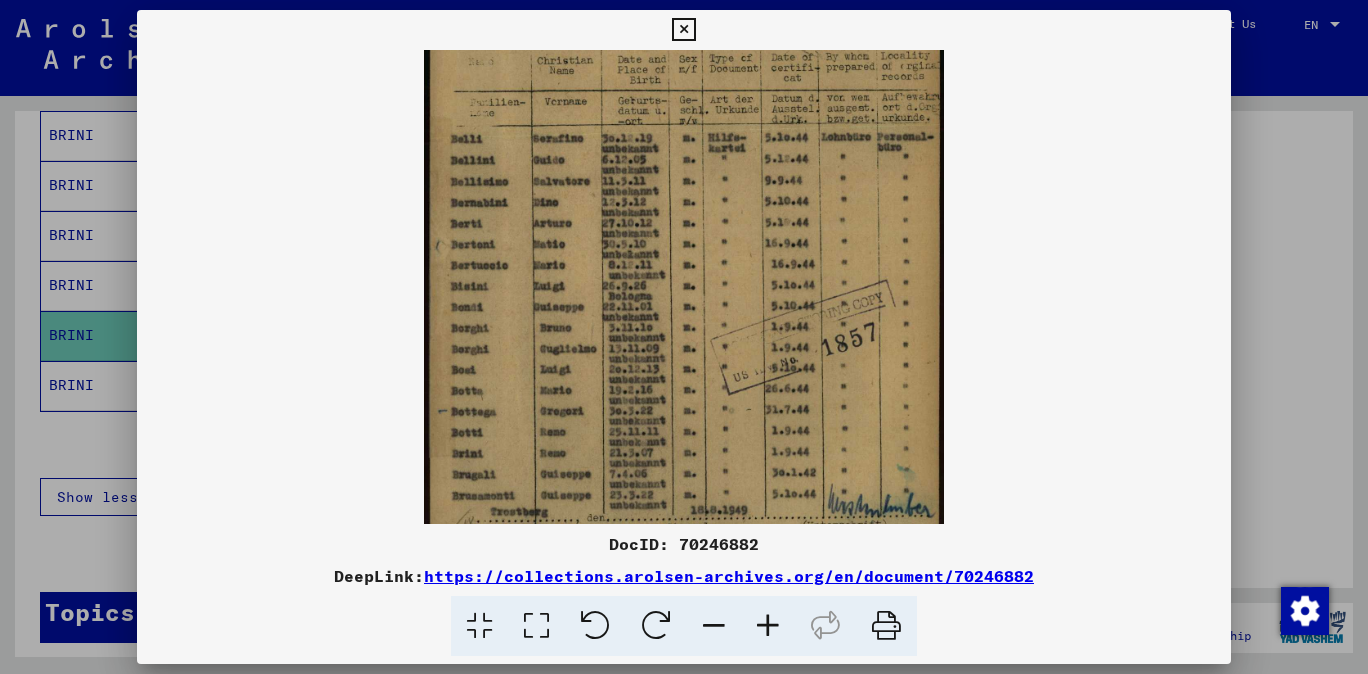 scroll, scrollTop: 207, scrollLeft: 0, axis: vertical 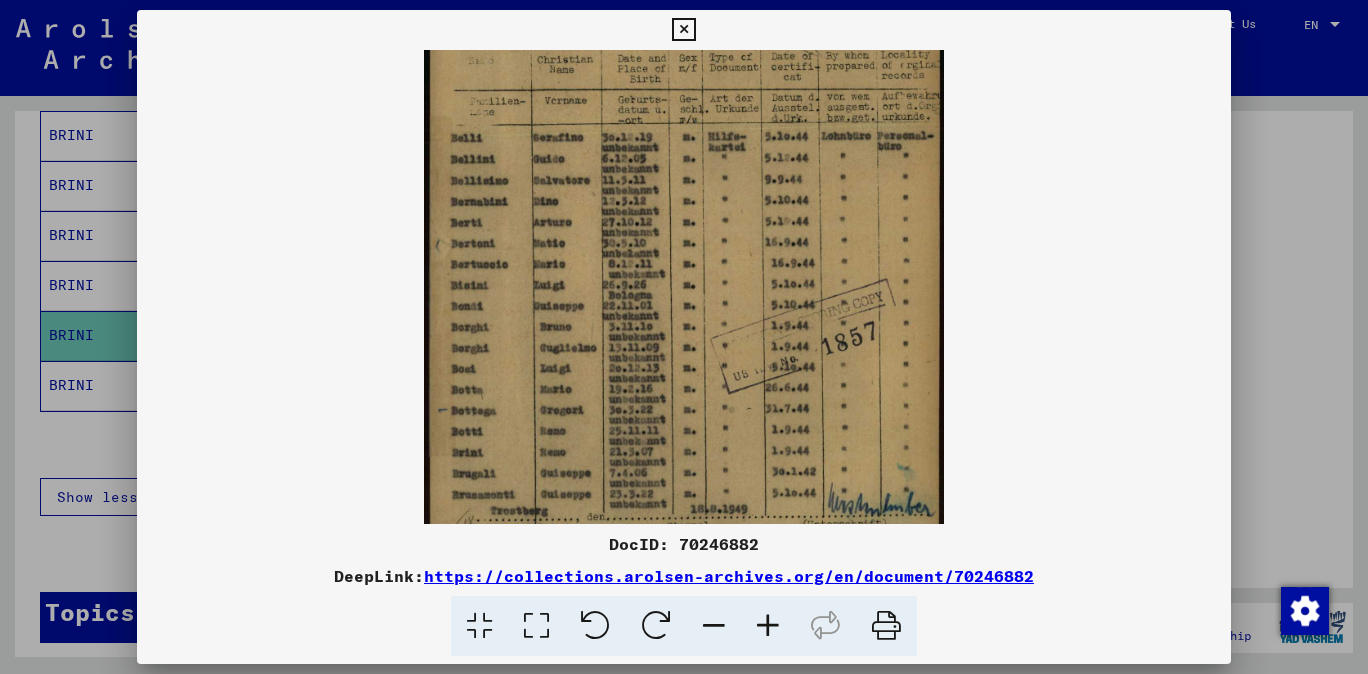 drag, startPoint x: 746, startPoint y: 467, endPoint x: 818, endPoint y: 265, distance: 214.44814 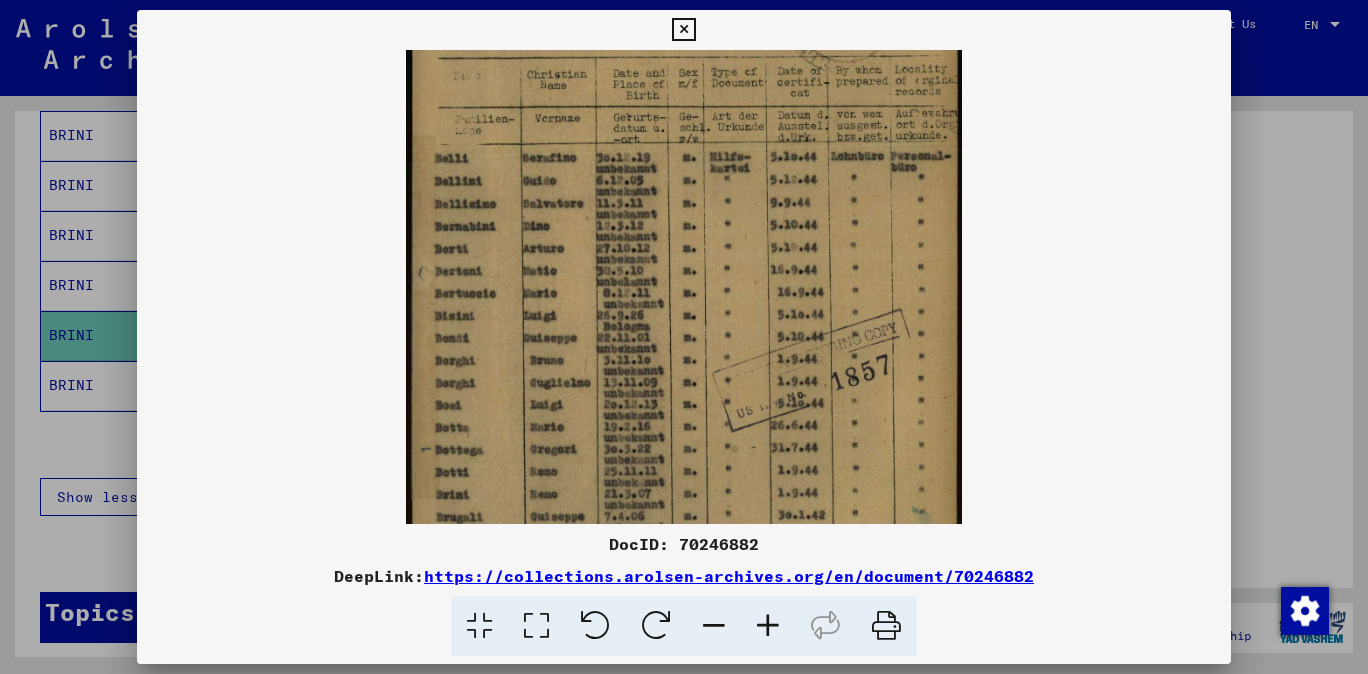 click at bounding box center [768, 626] 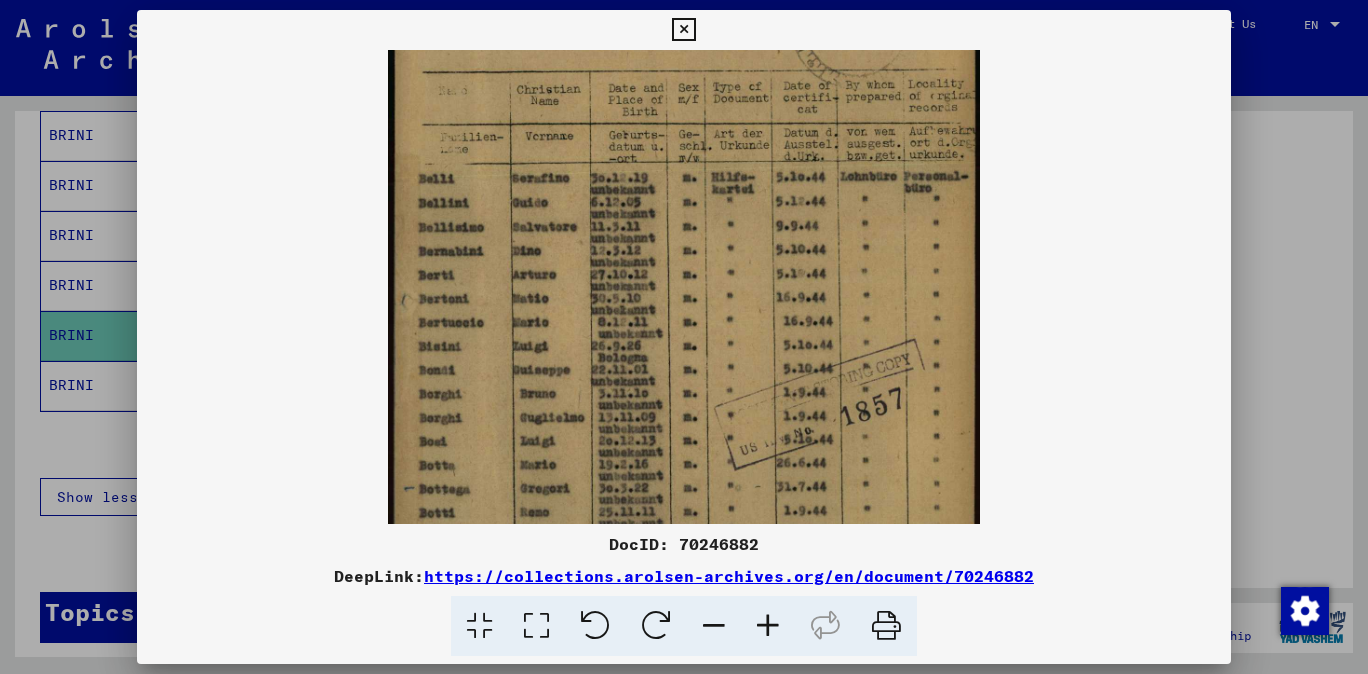 drag, startPoint x: 764, startPoint y: 626, endPoint x: 737, endPoint y: 521, distance: 108.41586 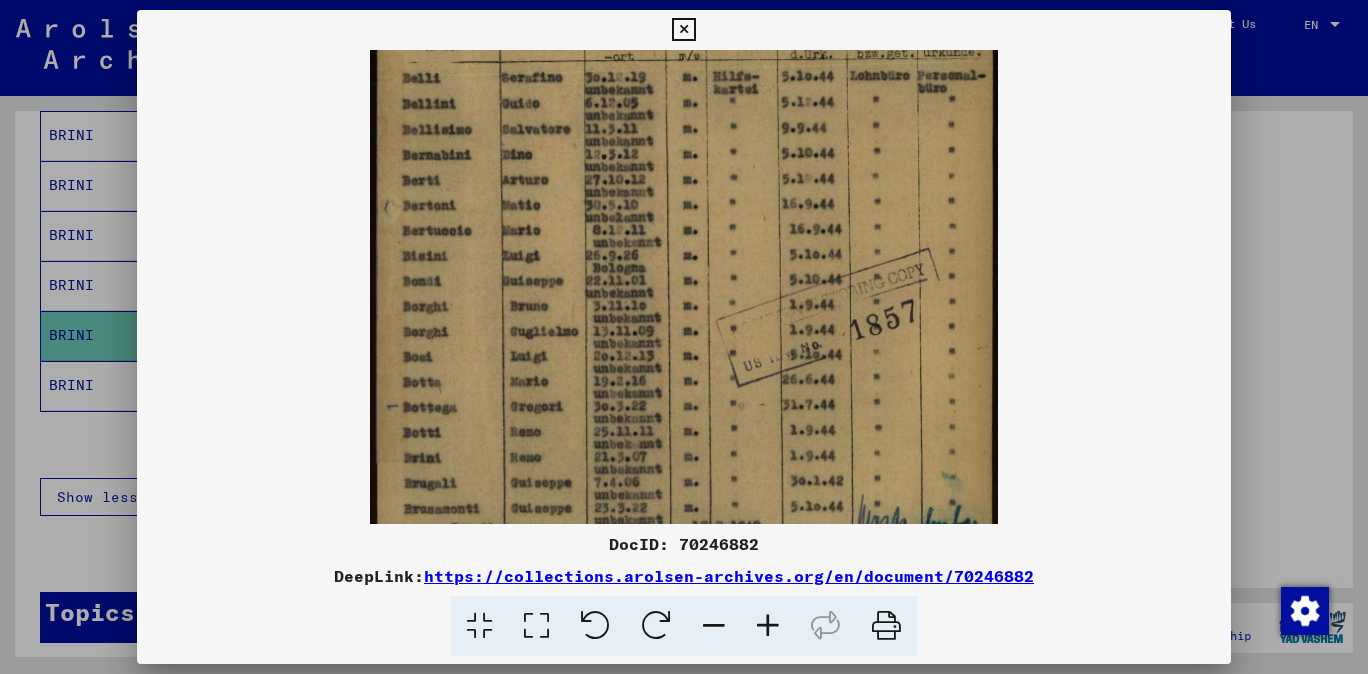 scroll, scrollTop: 400, scrollLeft: 0, axis: vertical 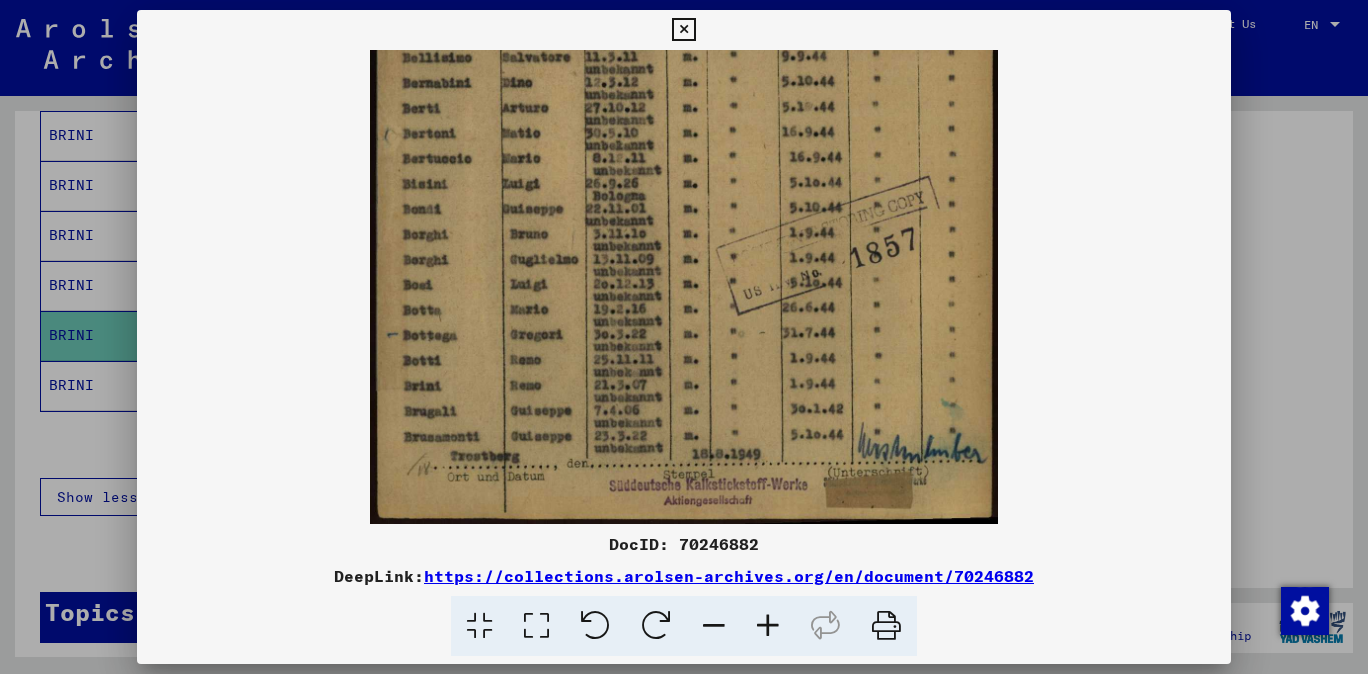 drag, startPoint x: 750, startPoint y: 490, endPoint x: 829, endPoint y: 274, distance: 229.99348 